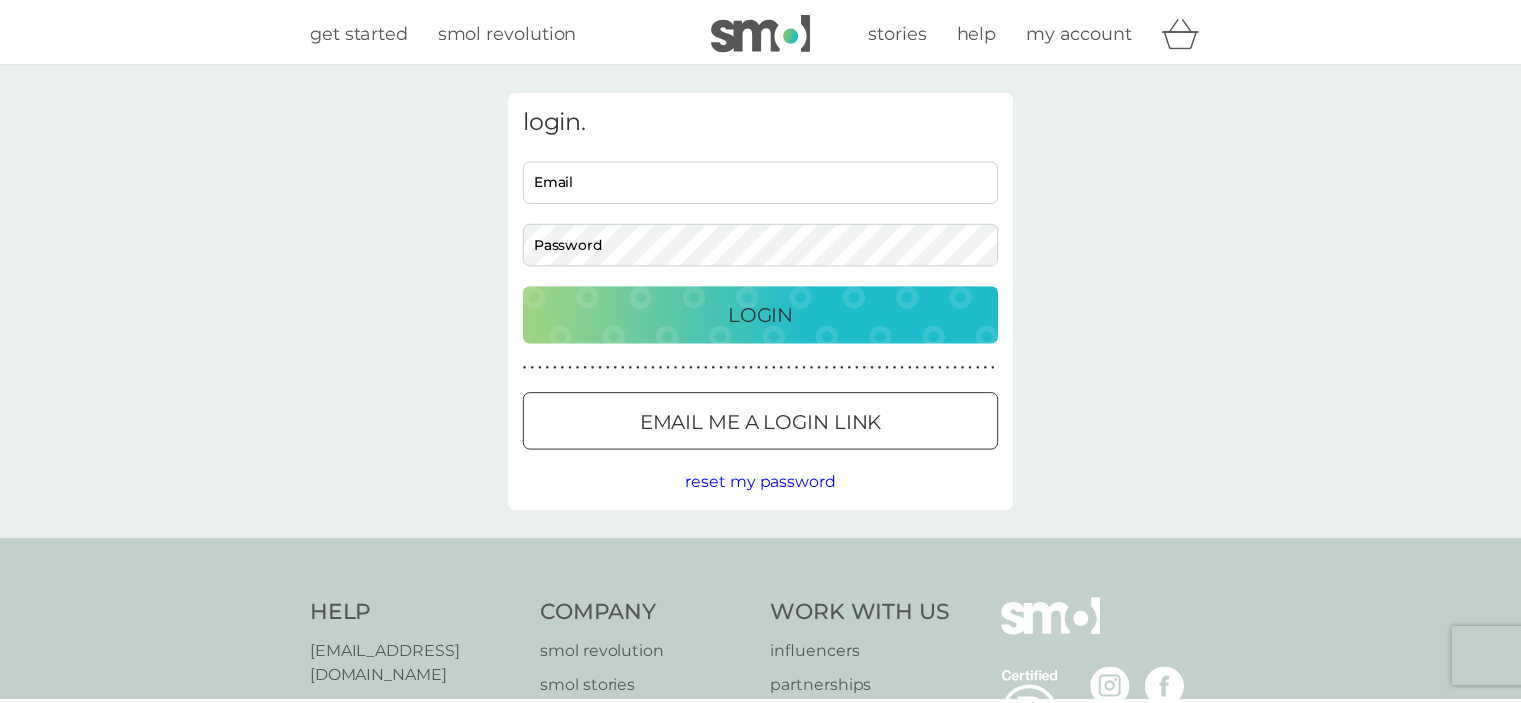 scroll, scrollTop: 0, scrollLeft: 0, axis: both 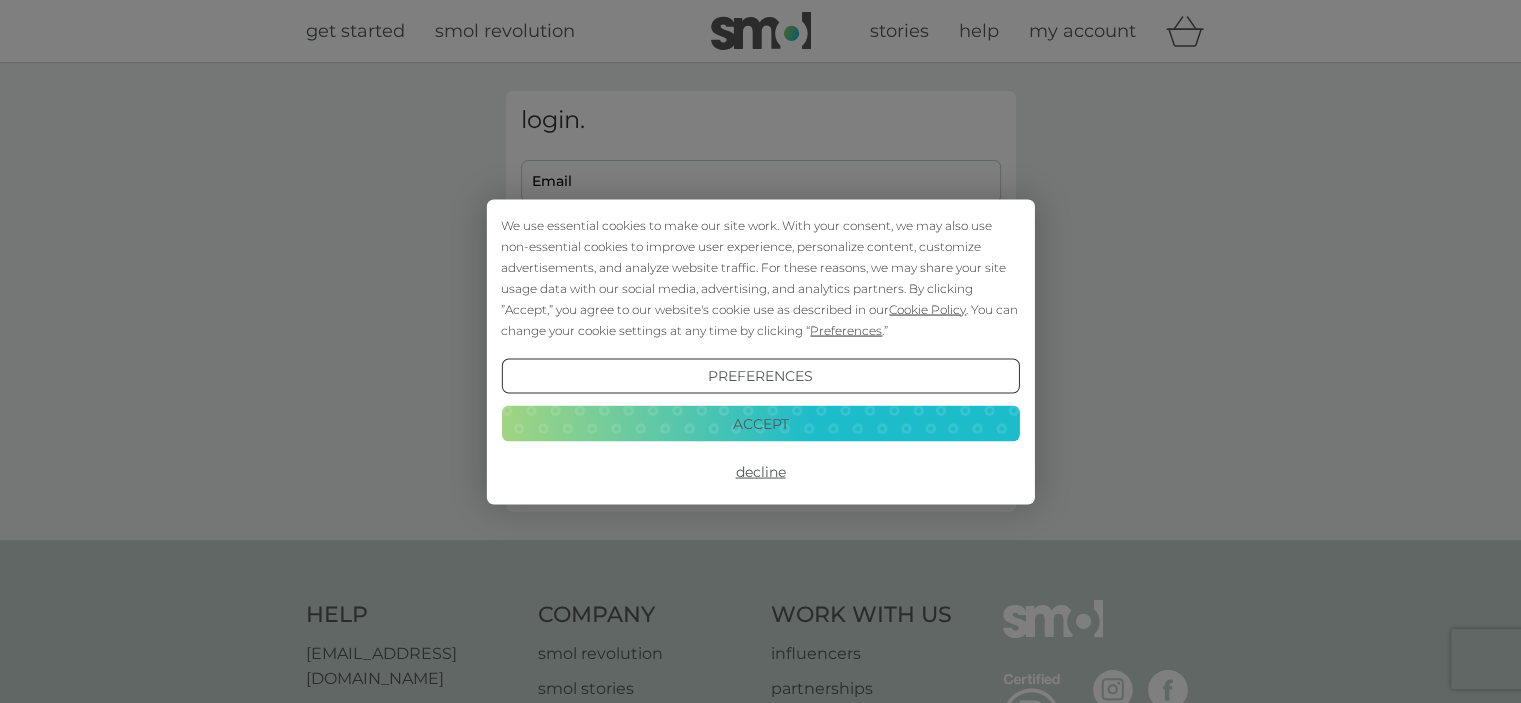 type on "[EMAIL_ADDRESS][DOMAIN_NAME]" 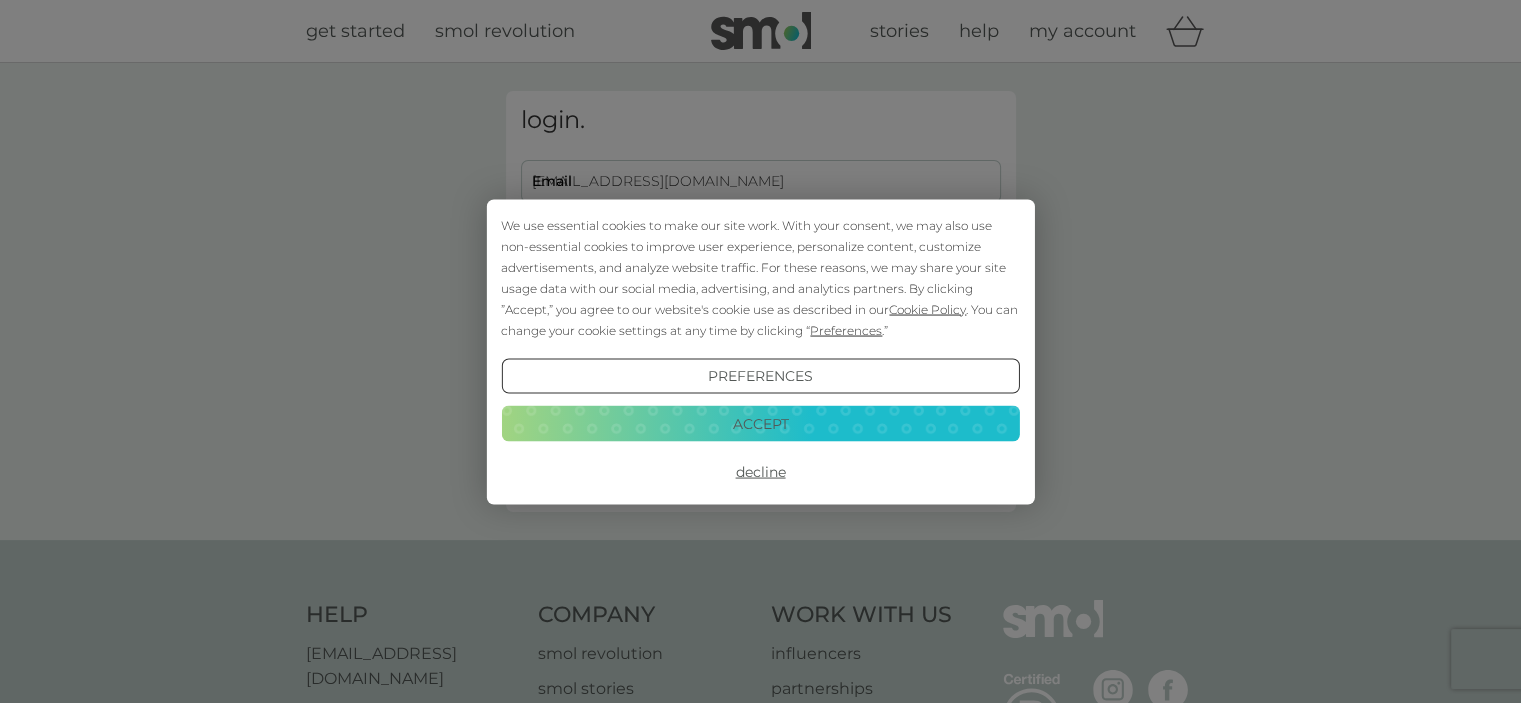 drag, startPoint x: 1230, startPoint y: 425, endPoint x: 575, endPoint y: 701, distance: 710.7749 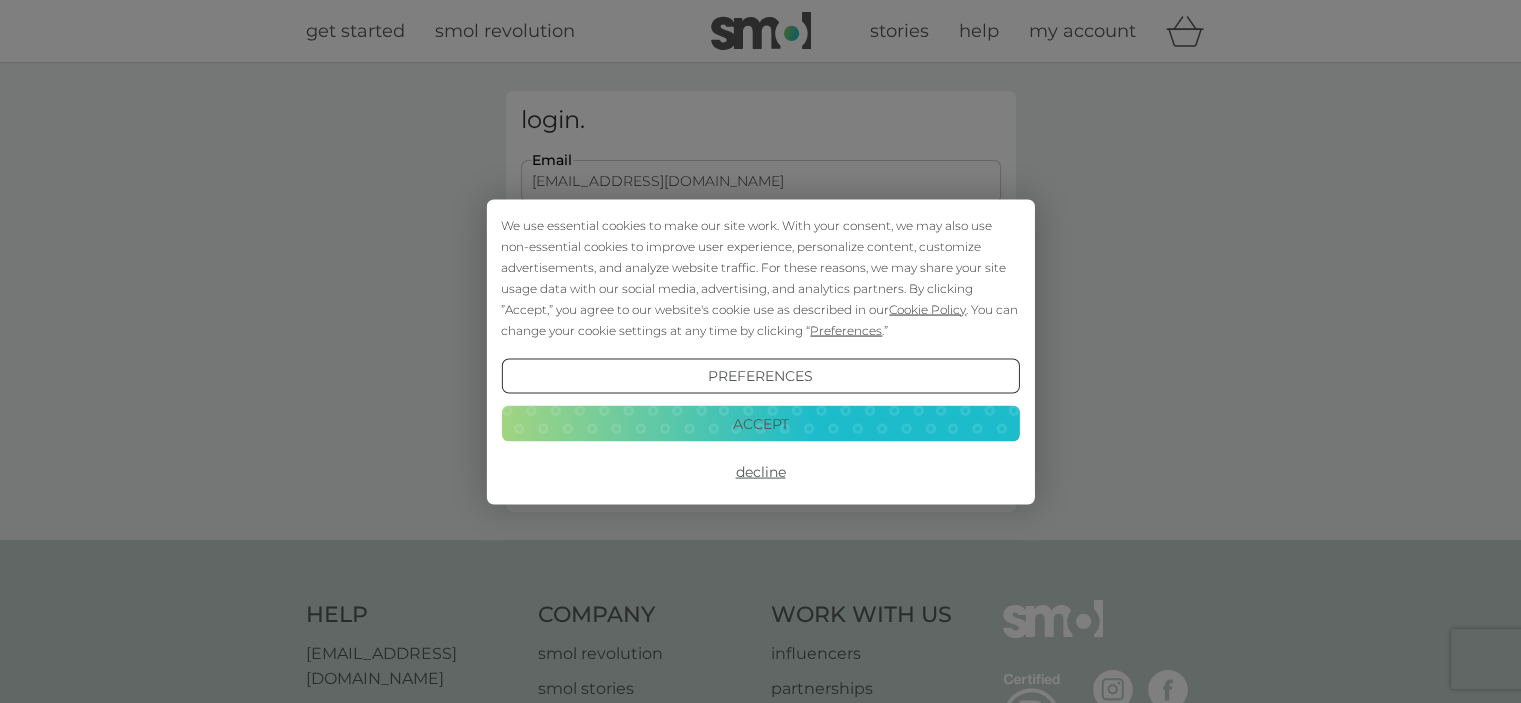 click on "Accept" at bounding box center (760, 424) 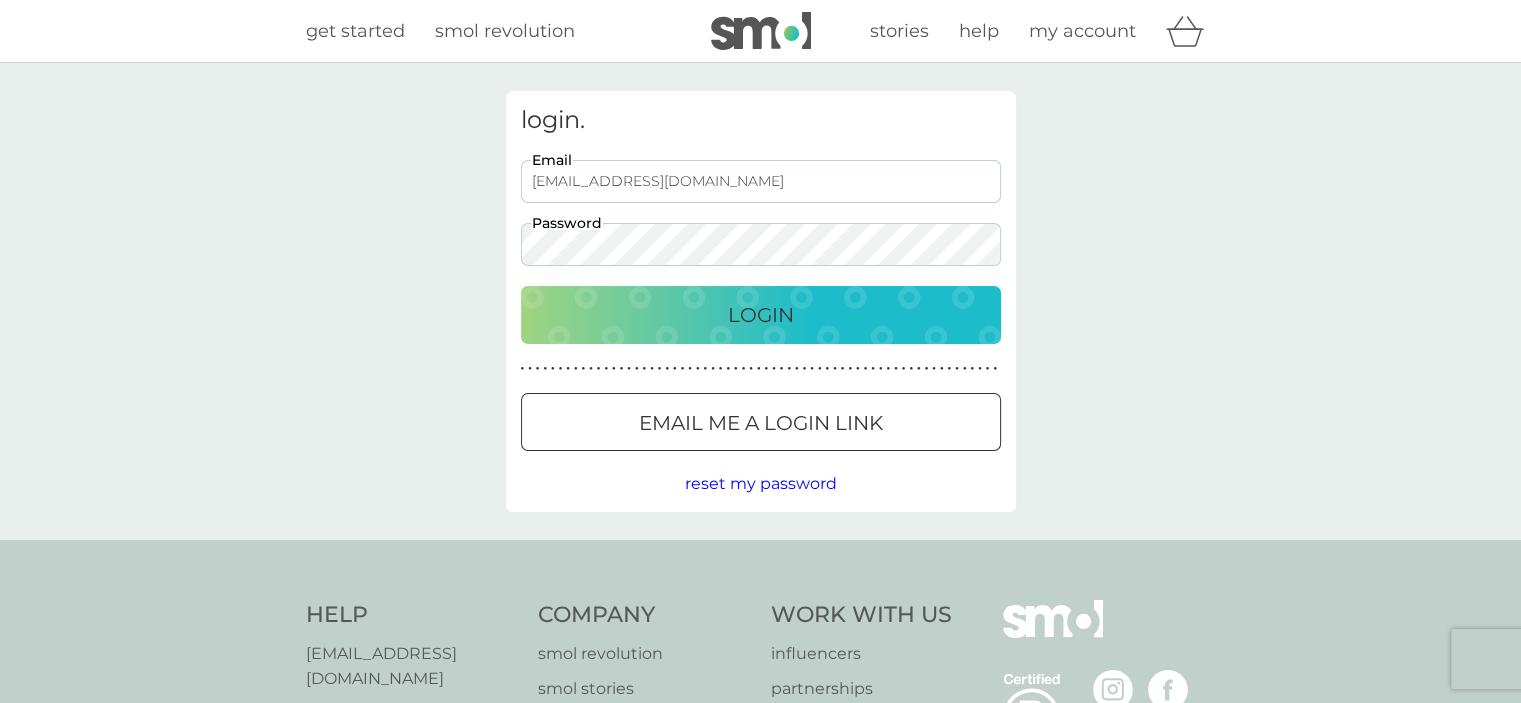 click on "Login" at bounding box center (761, 315) 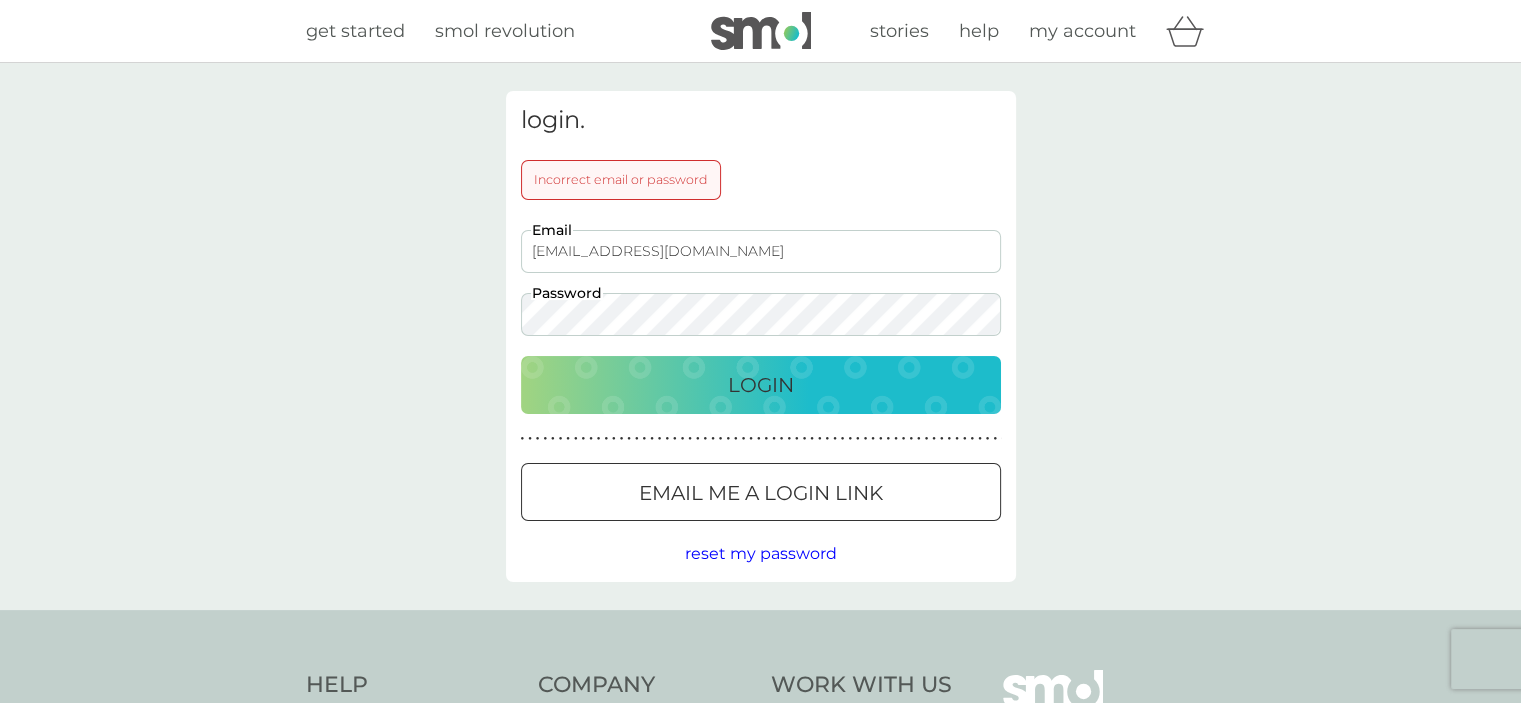click on "login. Incorrect email or password [EMAIL_ADDRESS][DOMAIN_NAME] Email Password Login ● ● ● ● ● ● ● ● ● ● ● ● ● ● ● ● ● ● ● ● ● ● ● ● ● ● ● ● ● ● ● ● ● ● ● ● ● ● ● ● ● ● ● ● ● ● ● ● ● ● ● ● ● ● ● ● ● ● ● ● ● ● ● ● ● ● ● ● ● ● Email me a login link reset my password" at bounding box center [760, 336] 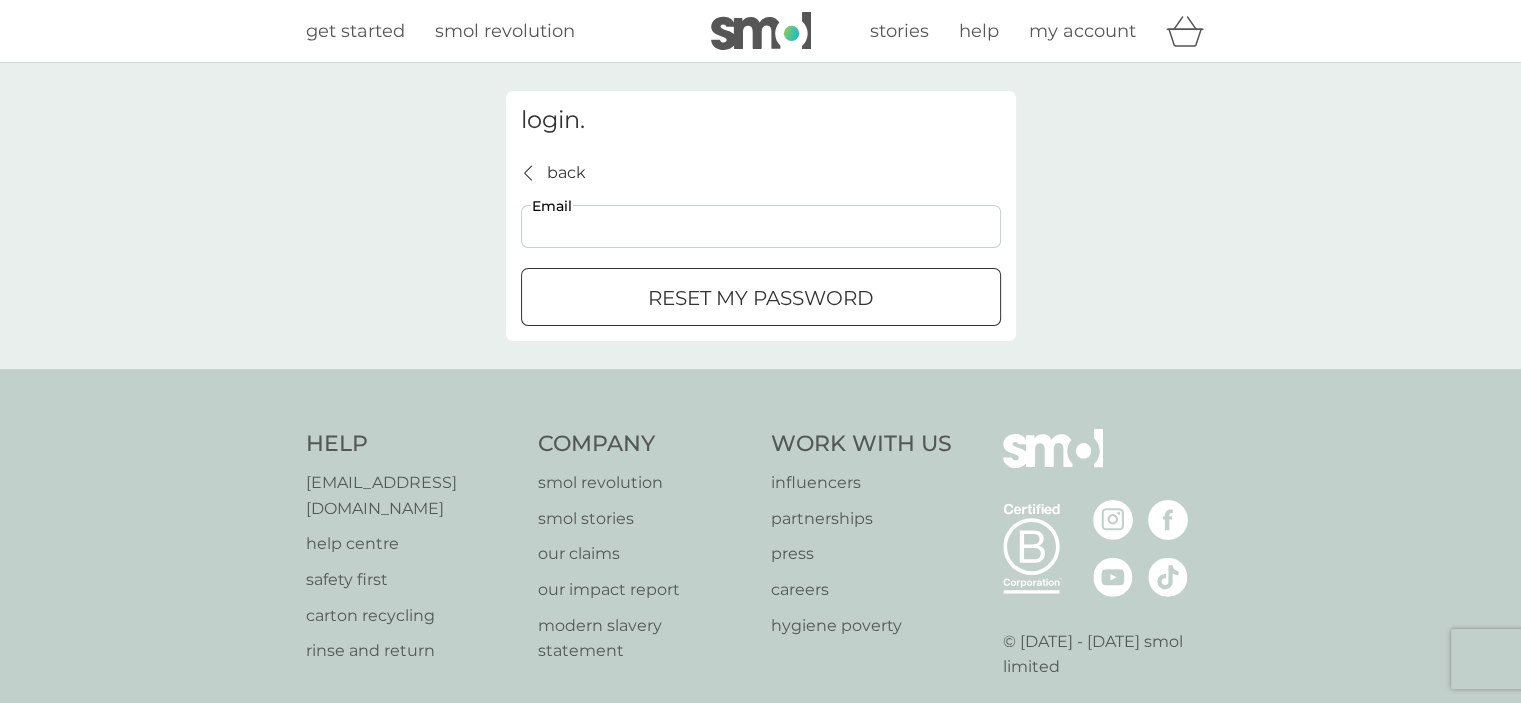 click on "Email" at bounding box center (761, 226) 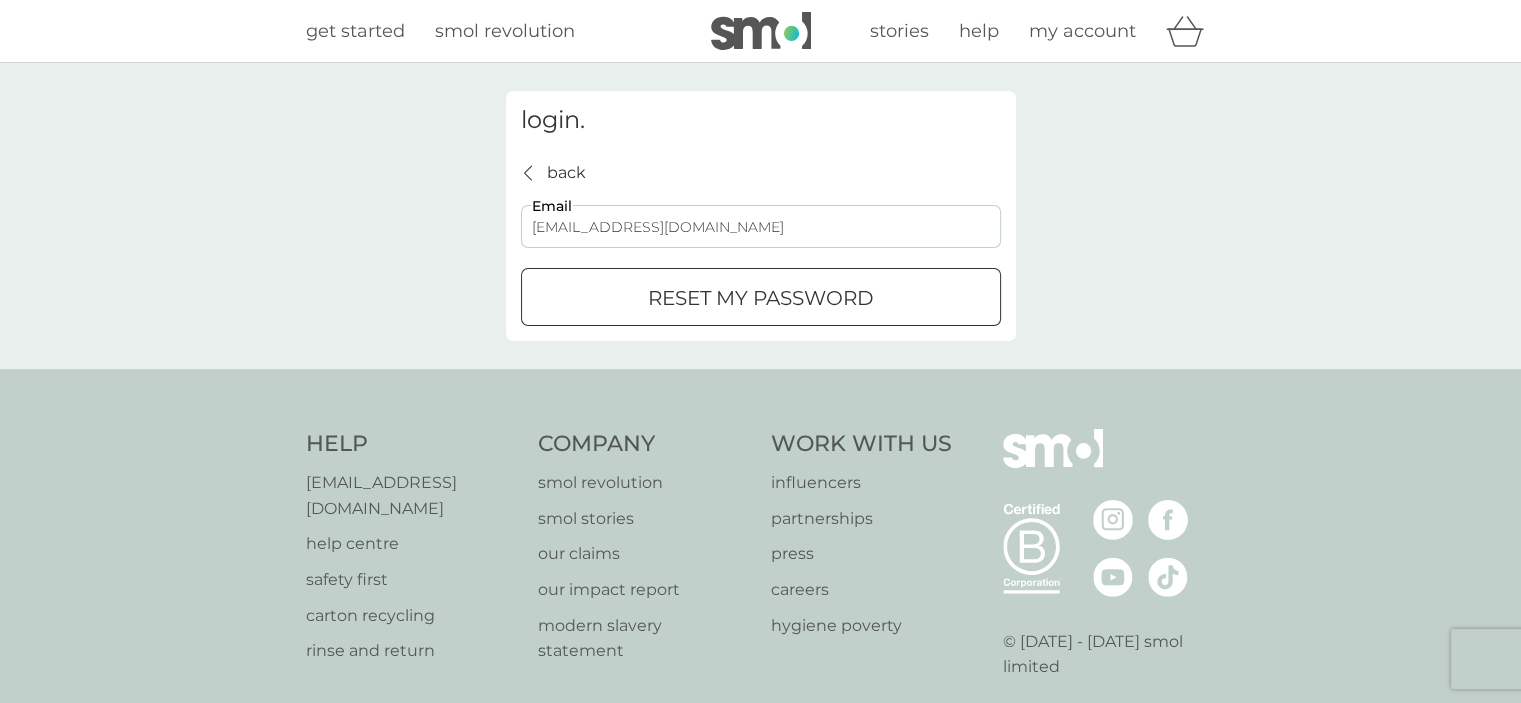 click on "reset my password" at bounding box center (761, 298) 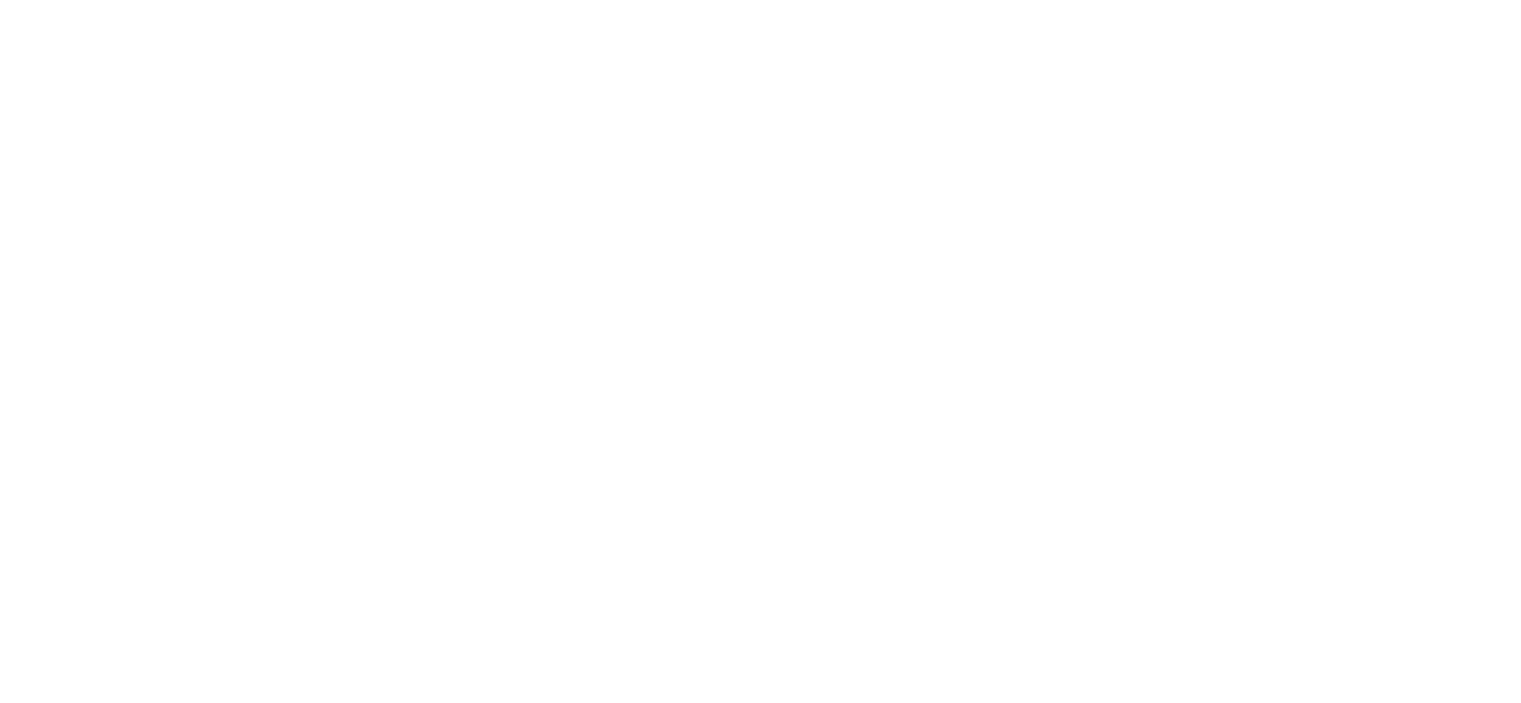 scroll, scrollTop: 0, scrollLeft: 0, axis: both 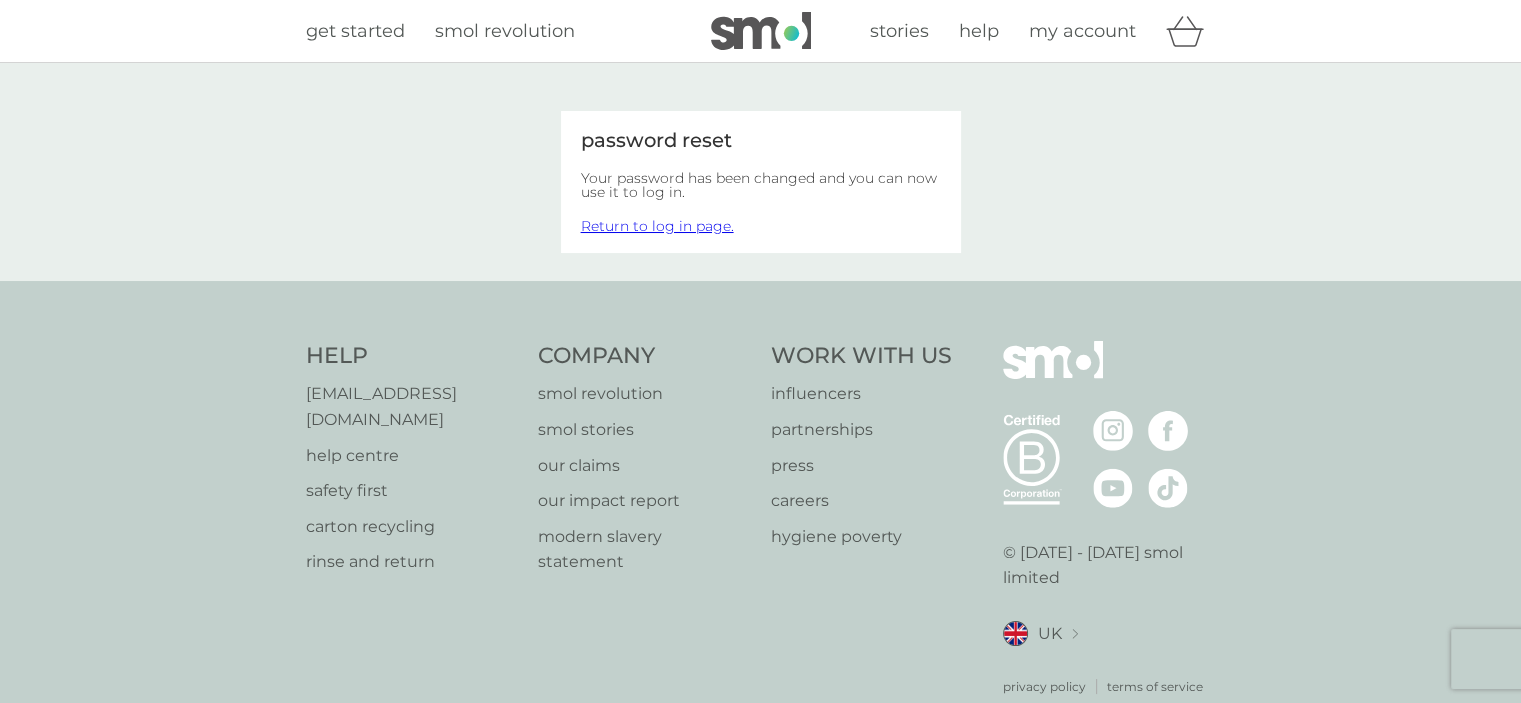 click on "Return to log in page." at bounding box center [657, 226] 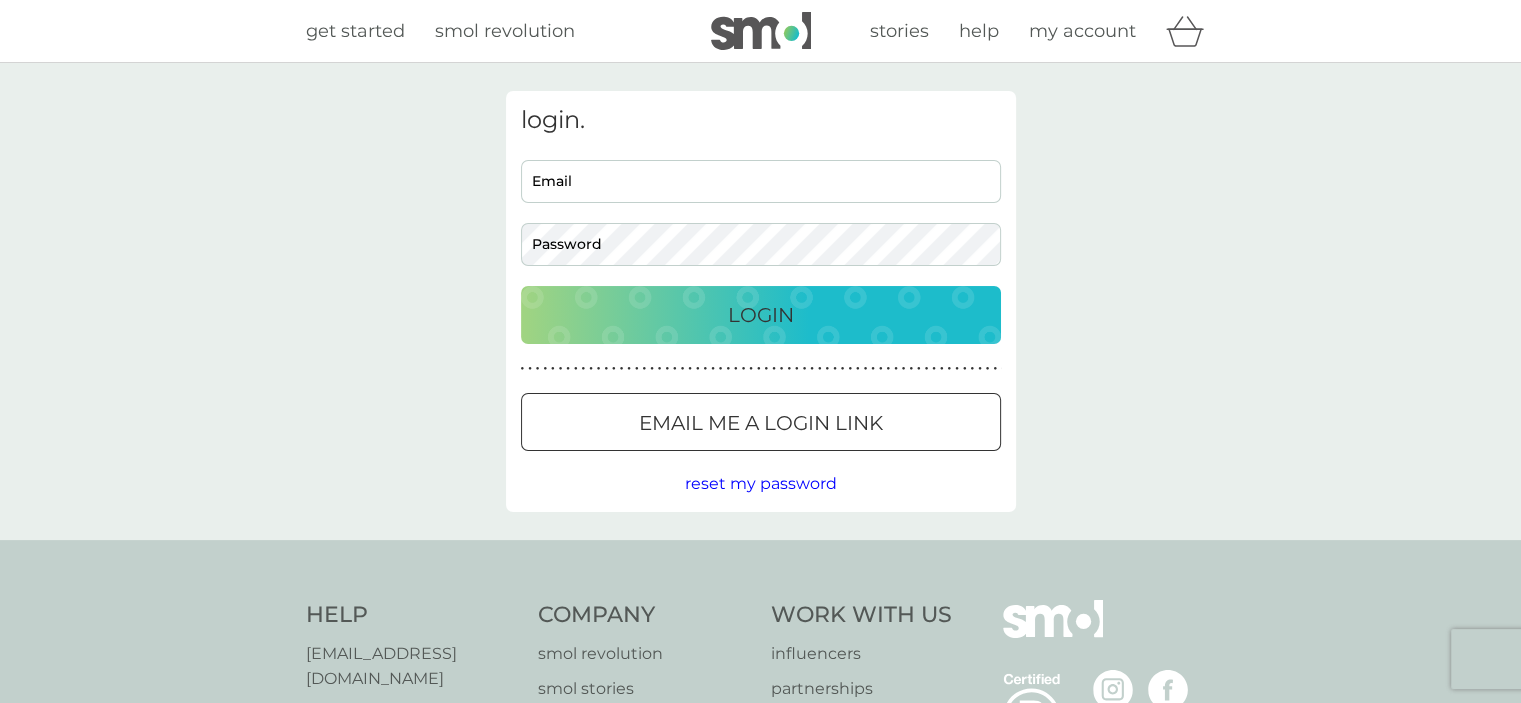 type on "[EMAIL_ADDRESS][DOMAIN_NAME]" 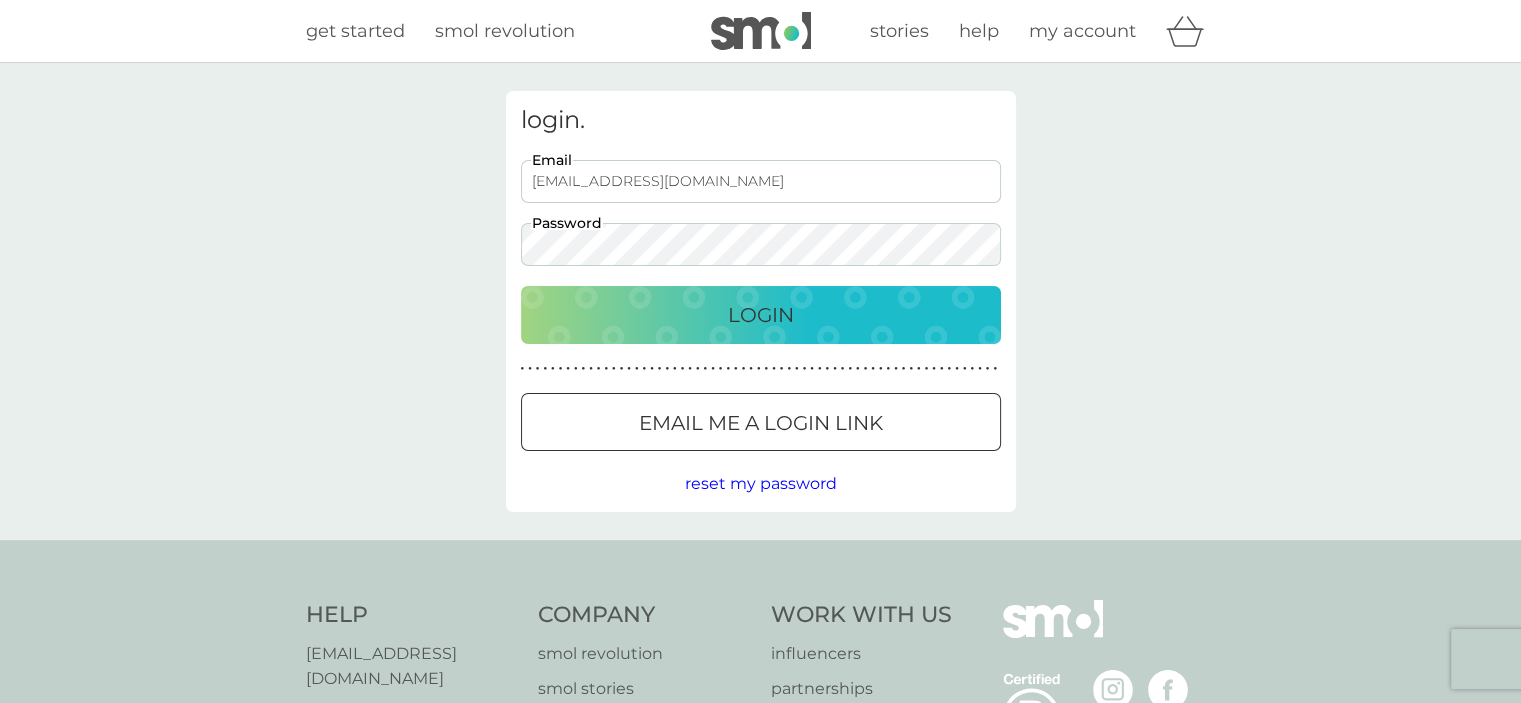 click on "[EMAIL_ADDRESS][DOMAIN_NAME]" at bounding box center (761, 181) 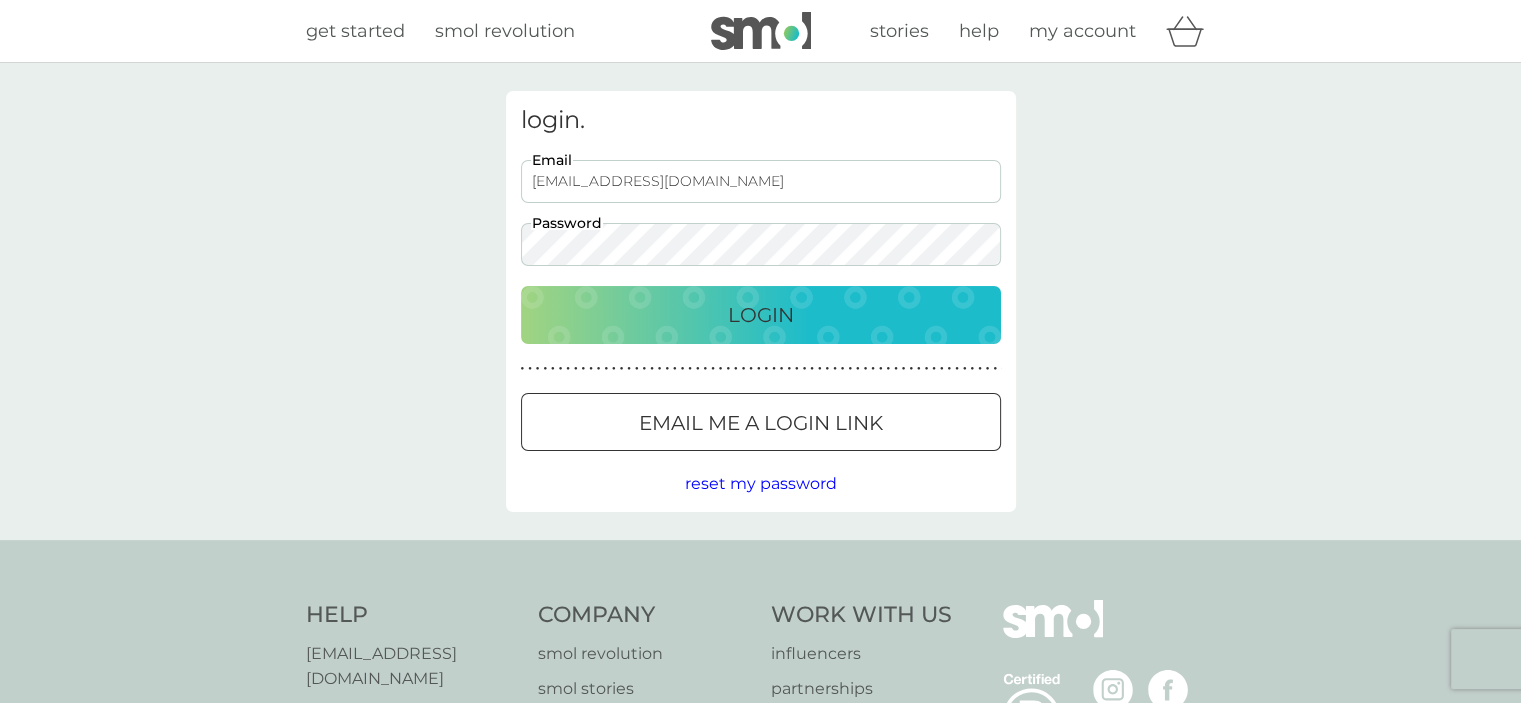 click on "Login" at bounding box center (761, 315) 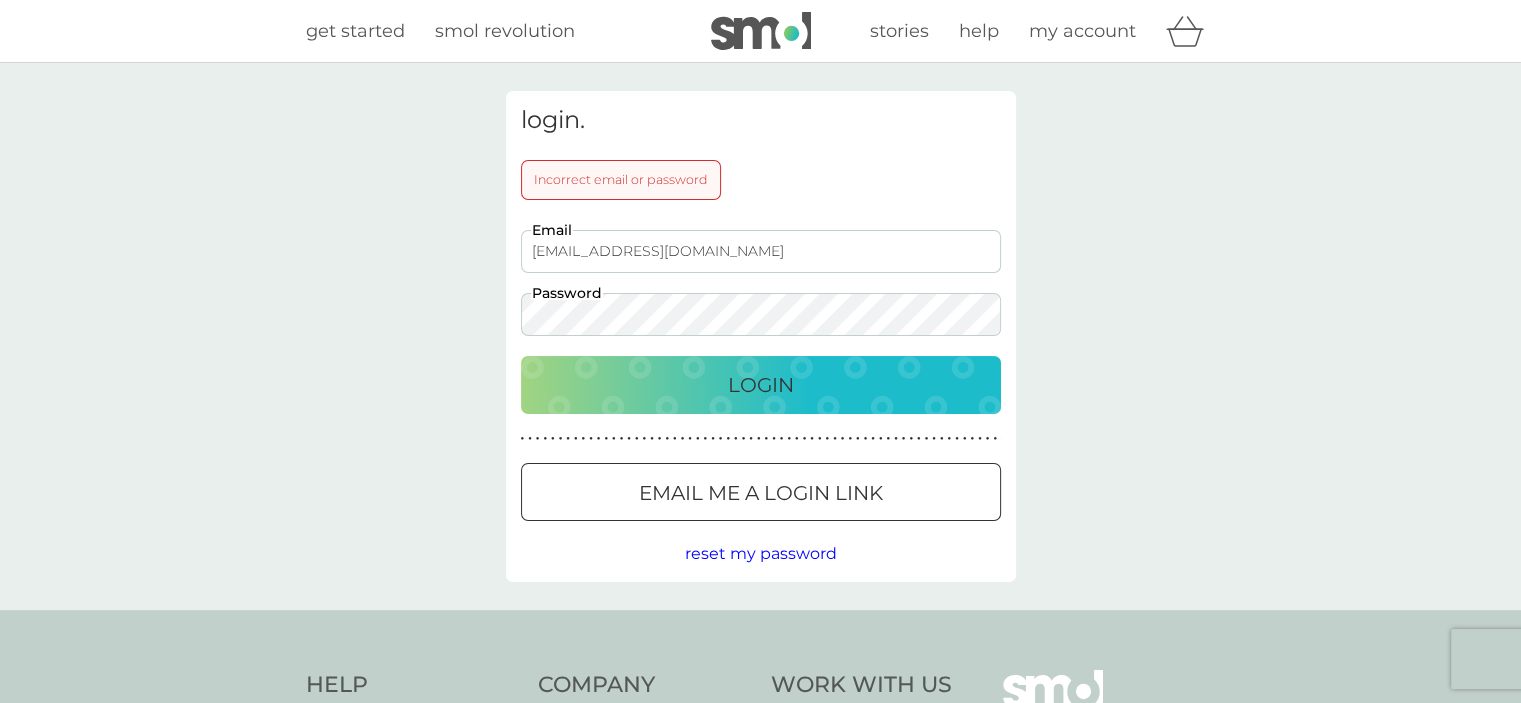click on "[EMAIL_ADDRESS][DOMAIN_NAME]" at bounding box center [761, 251] 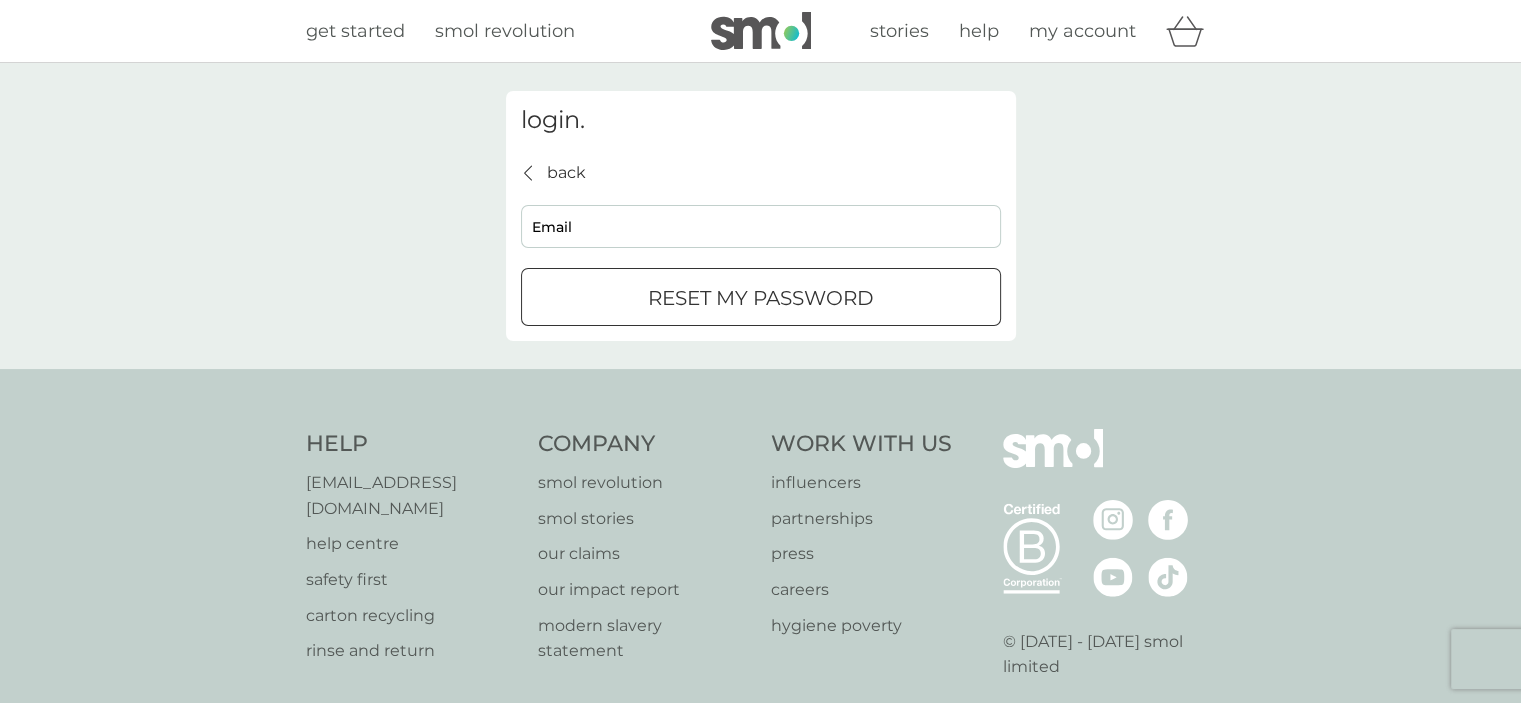 drag, startPoint x: 629, startPoint y: 169, endPoint x: 616, endPoint y: 188, distance: 23.021729 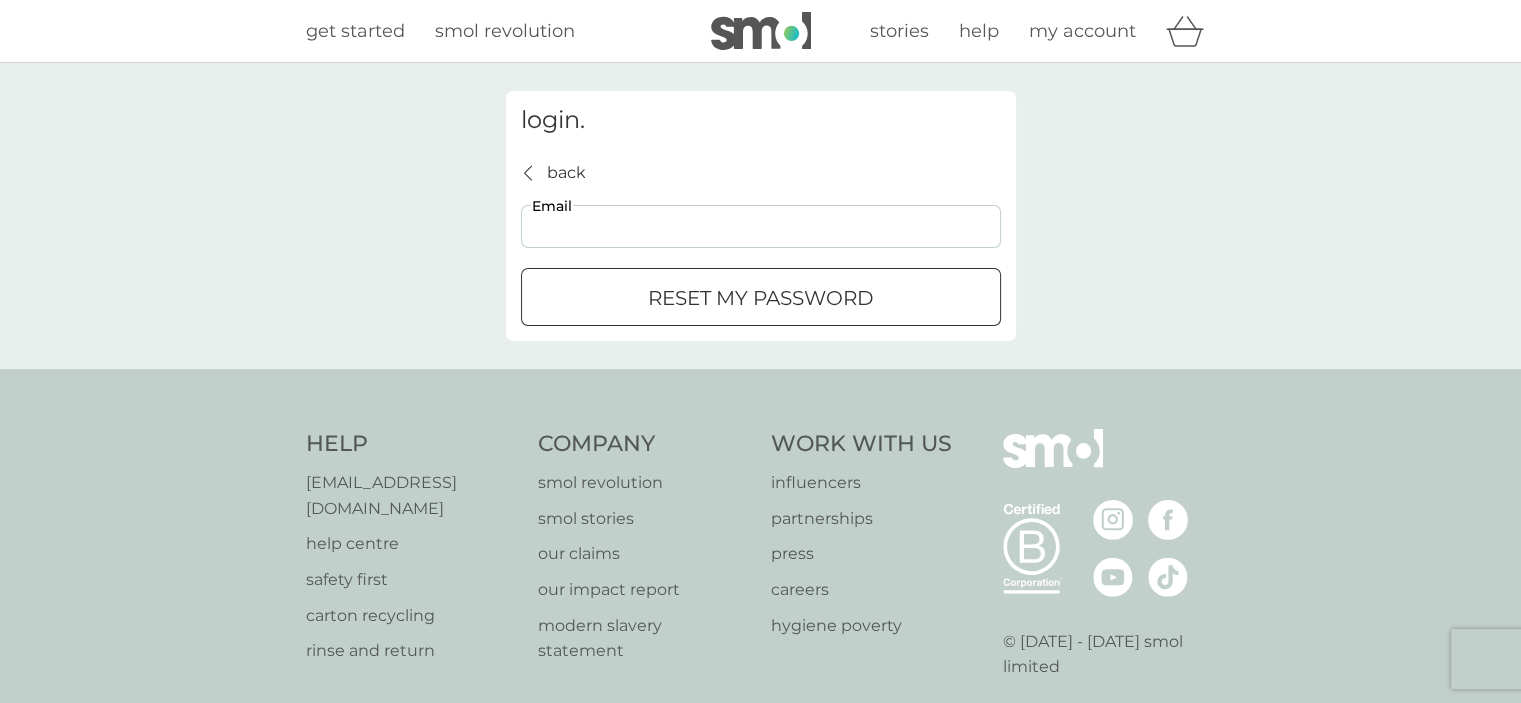 click on "Email" at bounding box center [761, 226] 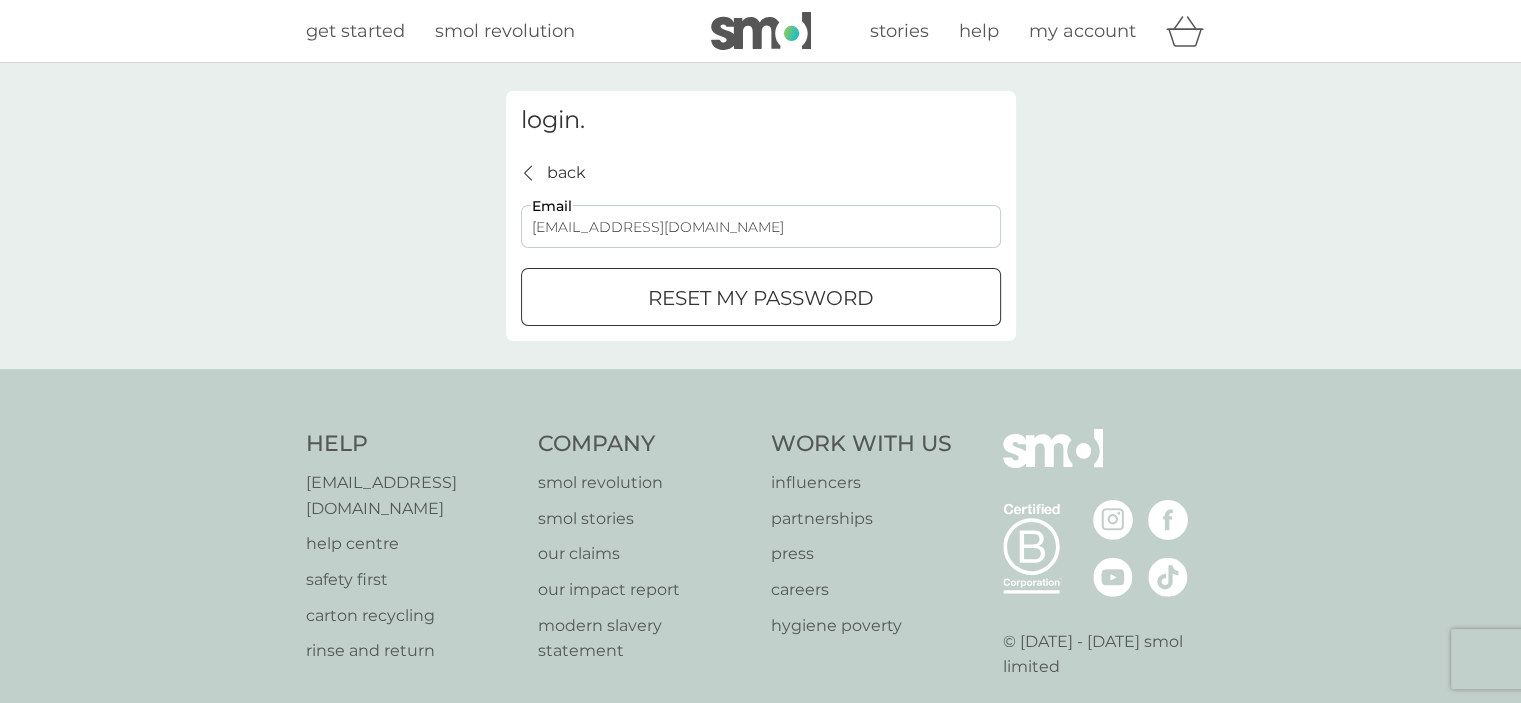 click on "reset my password" at bounding box center (761, 298) 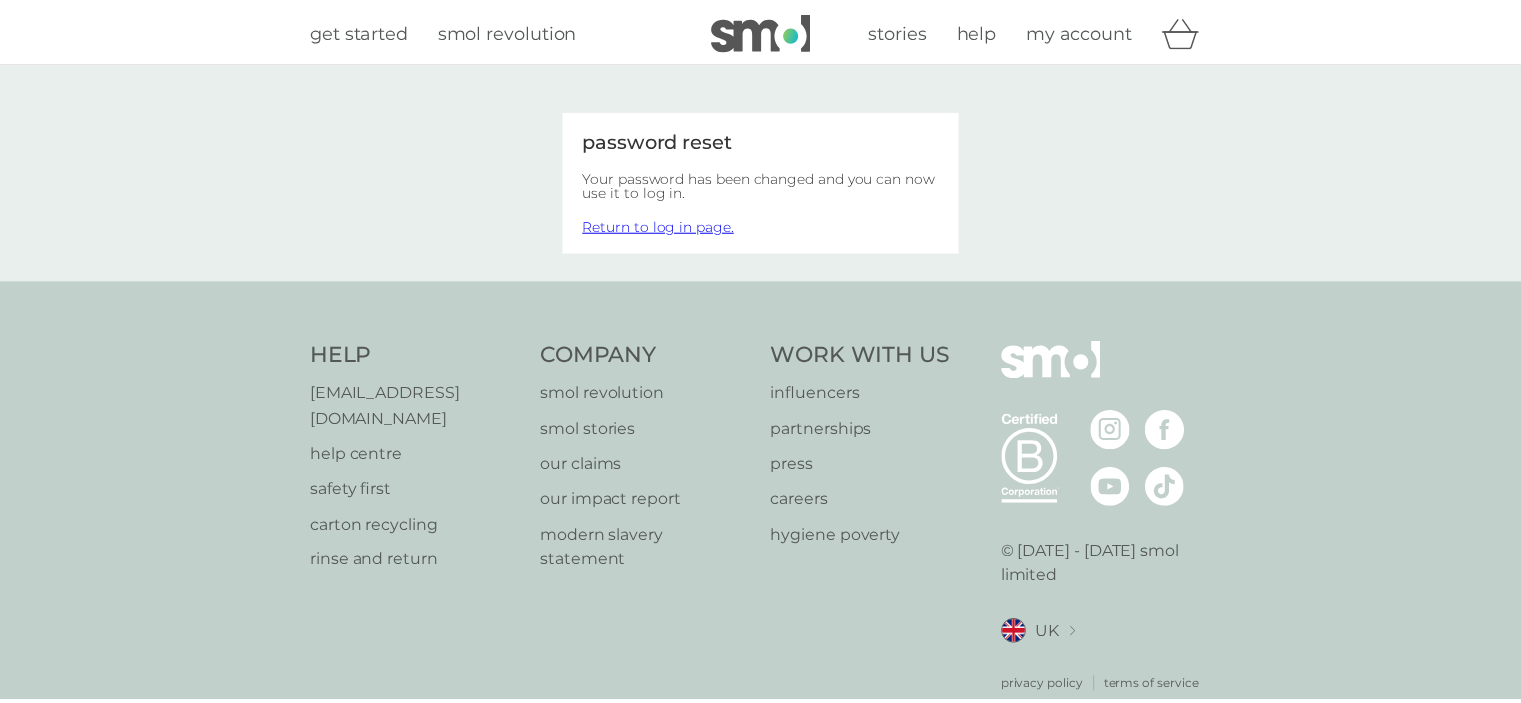 scroll, scrollTop: 0, scrollLeft: 0, axis: both 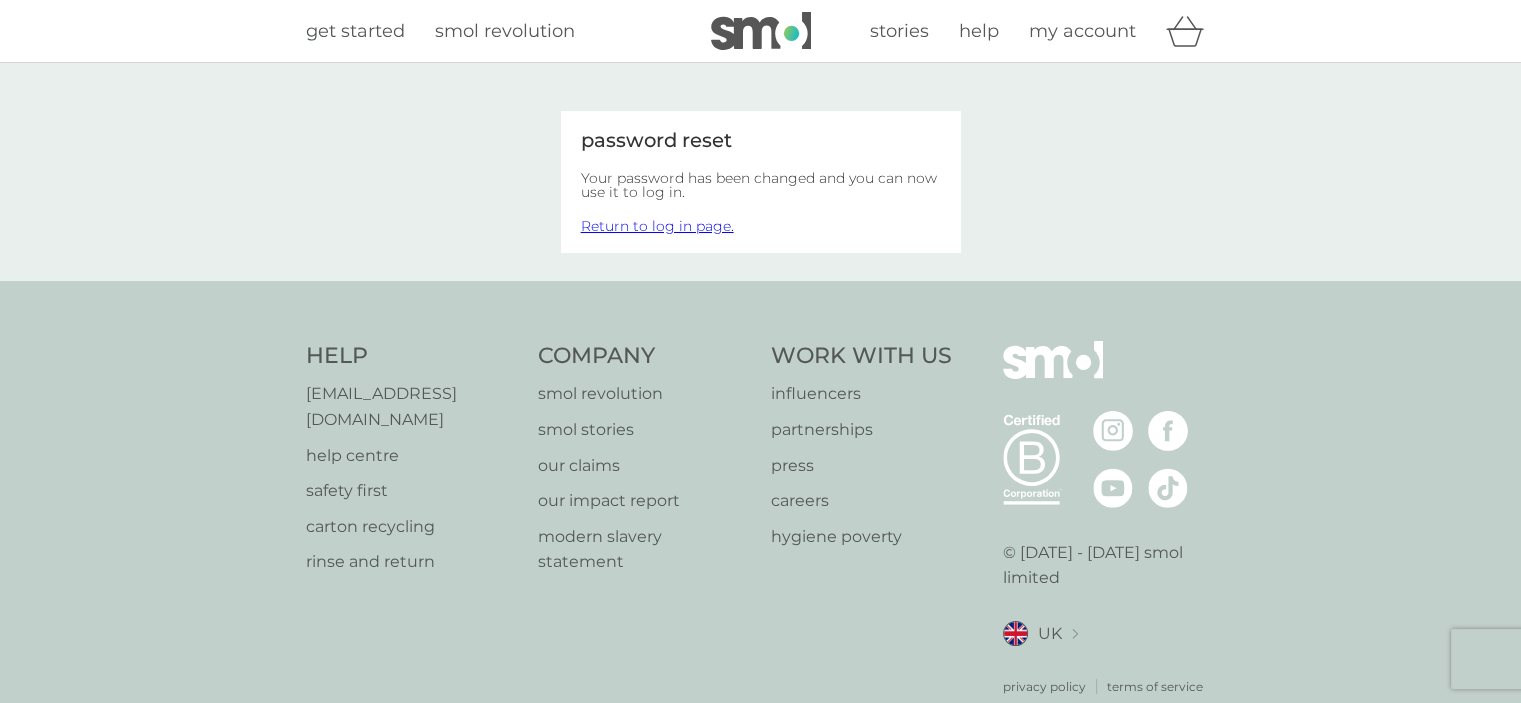 click on "Return to log in page." at bounding box center (657, 226) 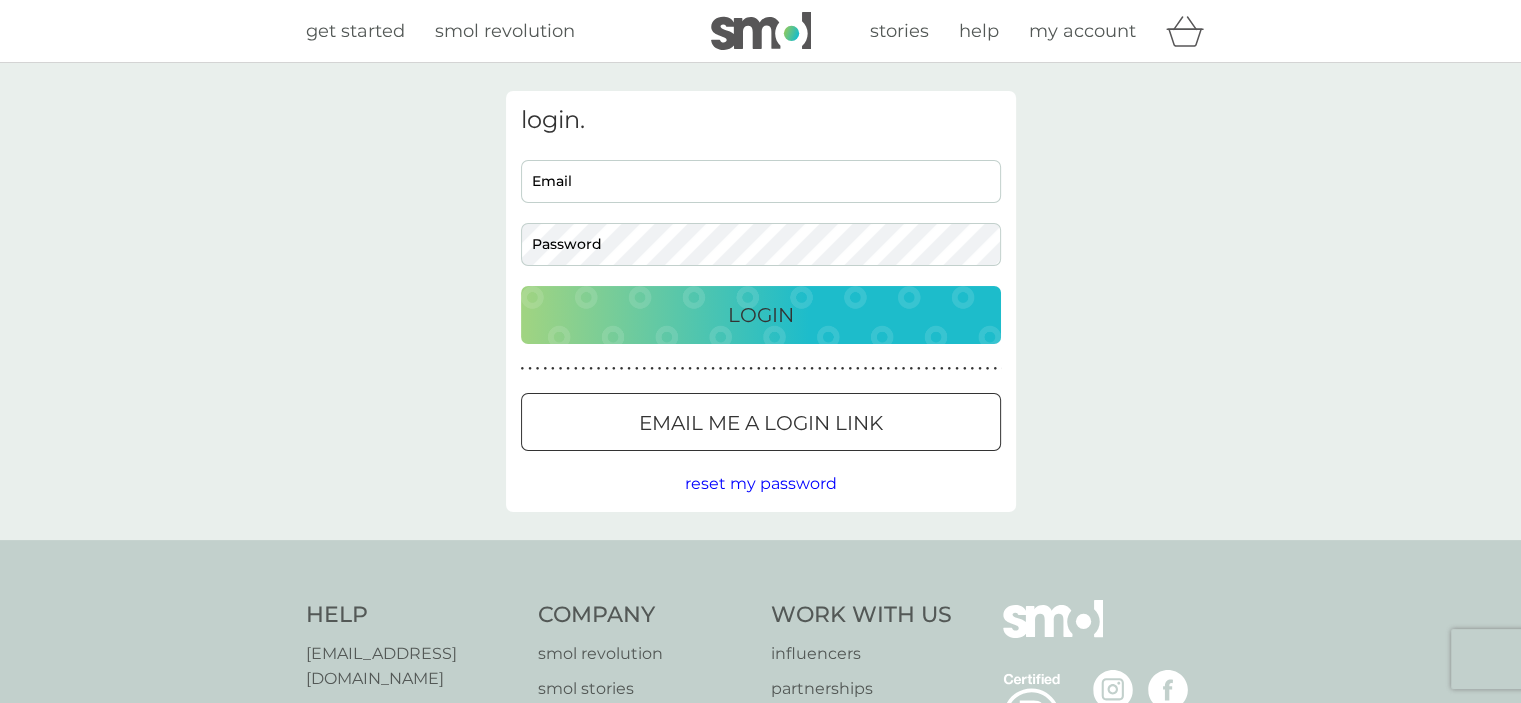 type on "[EMAIL_ADDRESS][DOMAIN_NAME]" 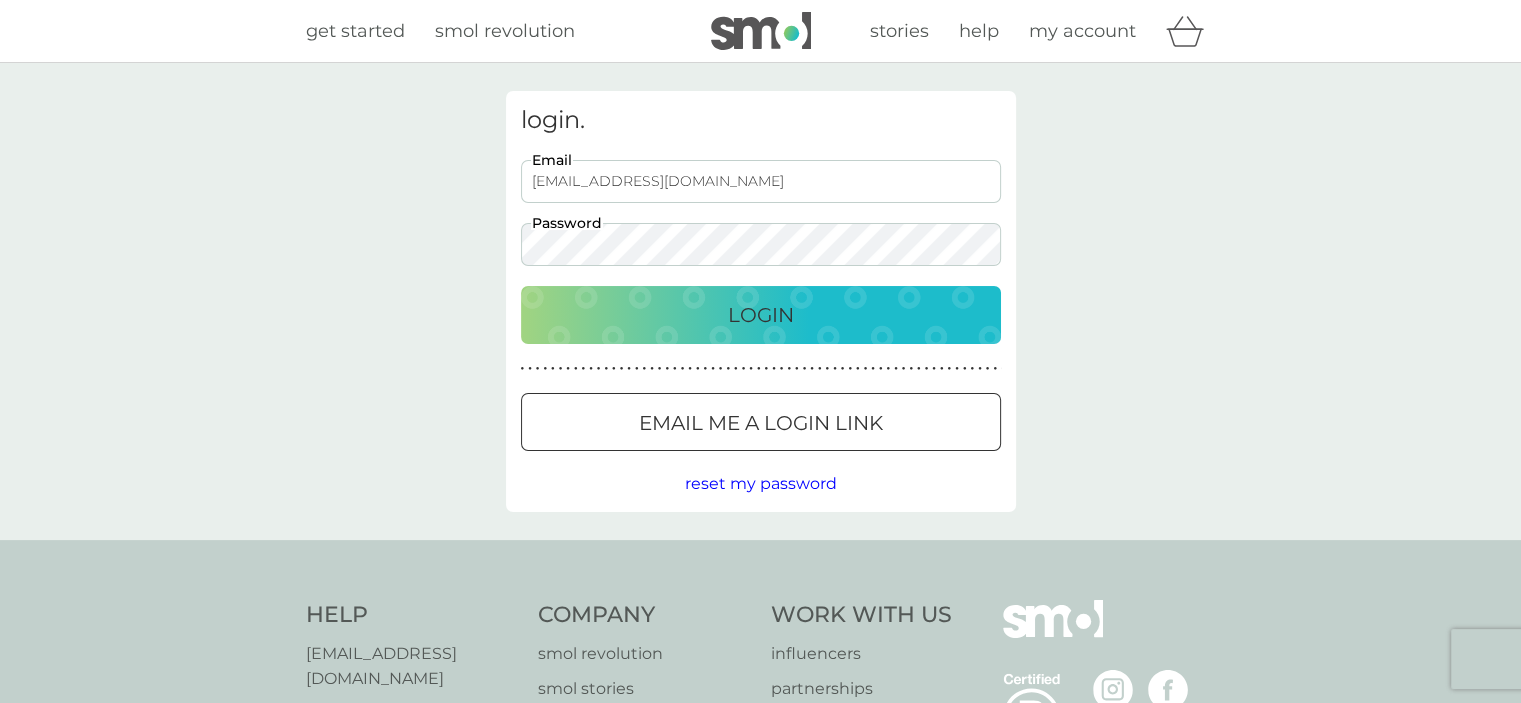 click on "[EMAIL_ADDRESS][DOMAIN_NAME]" at bounding box center (761, 181) 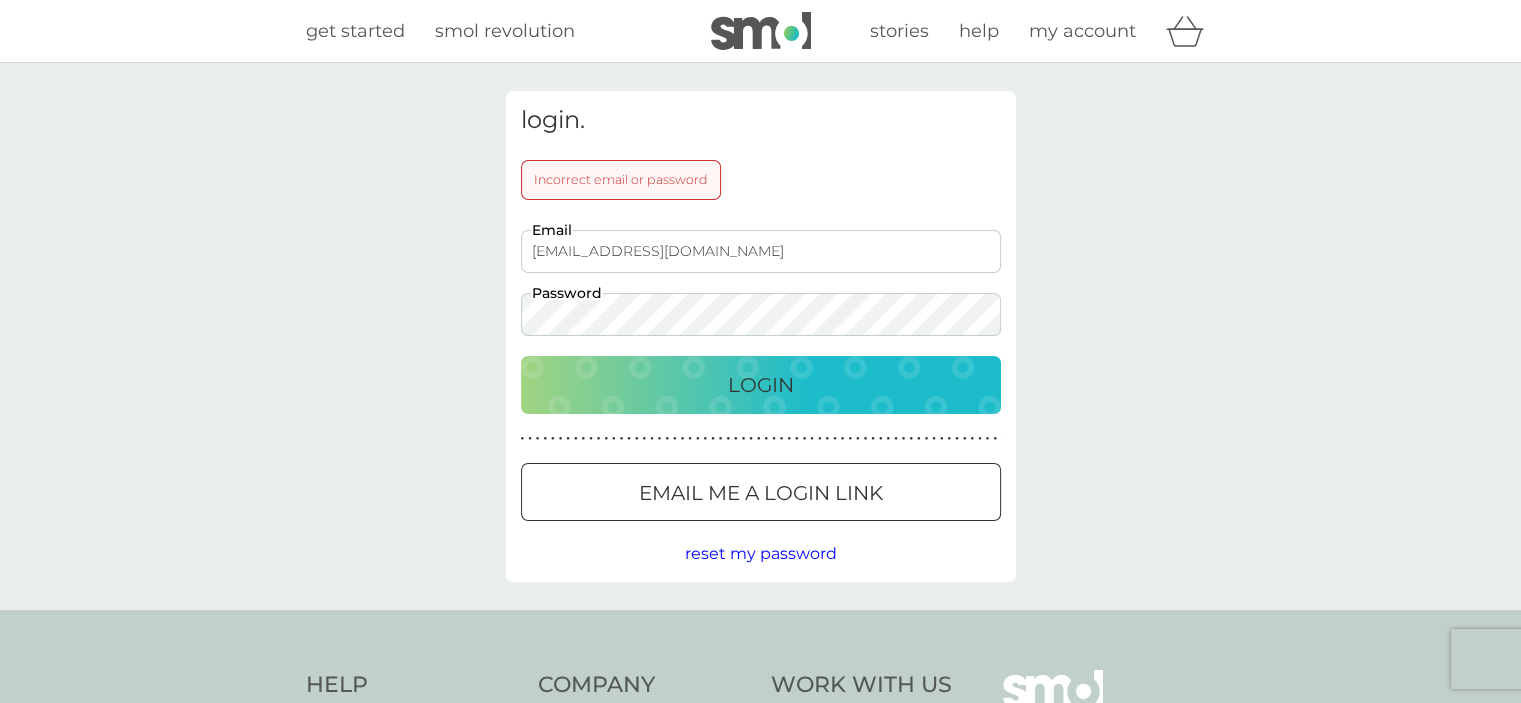 click on "login. Incorrect email or password [EMAIL_ADDRESS][DOMAIN_NAME] Email Password Login ● ● ● ● ● ● ● ● ● ● ● ● ● ● ● ● ● ● ● ● ● ● ● ● ● ● ● ● ● ● ● ● ● ● ● ● ● ● ● ● ● ● ● ● ● ● ● ● ● ● ● ● ● ● ● ● ● ● ● ● ● ● ● ● ● ● ● ● ● ● Email me a login link reset my password" at bounding box center (760, 336) 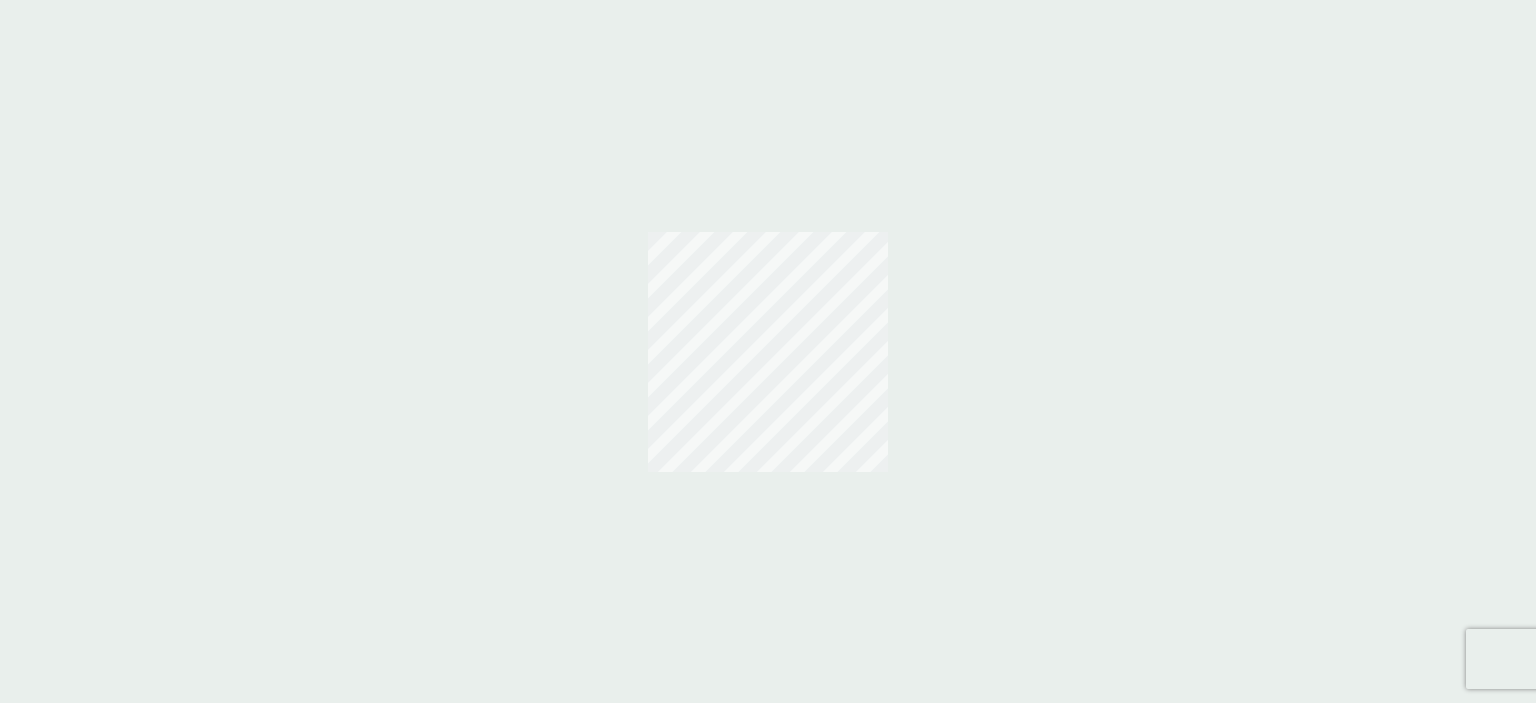 scroll, scrollTop: 0, scrollLeft: 0, axis: both 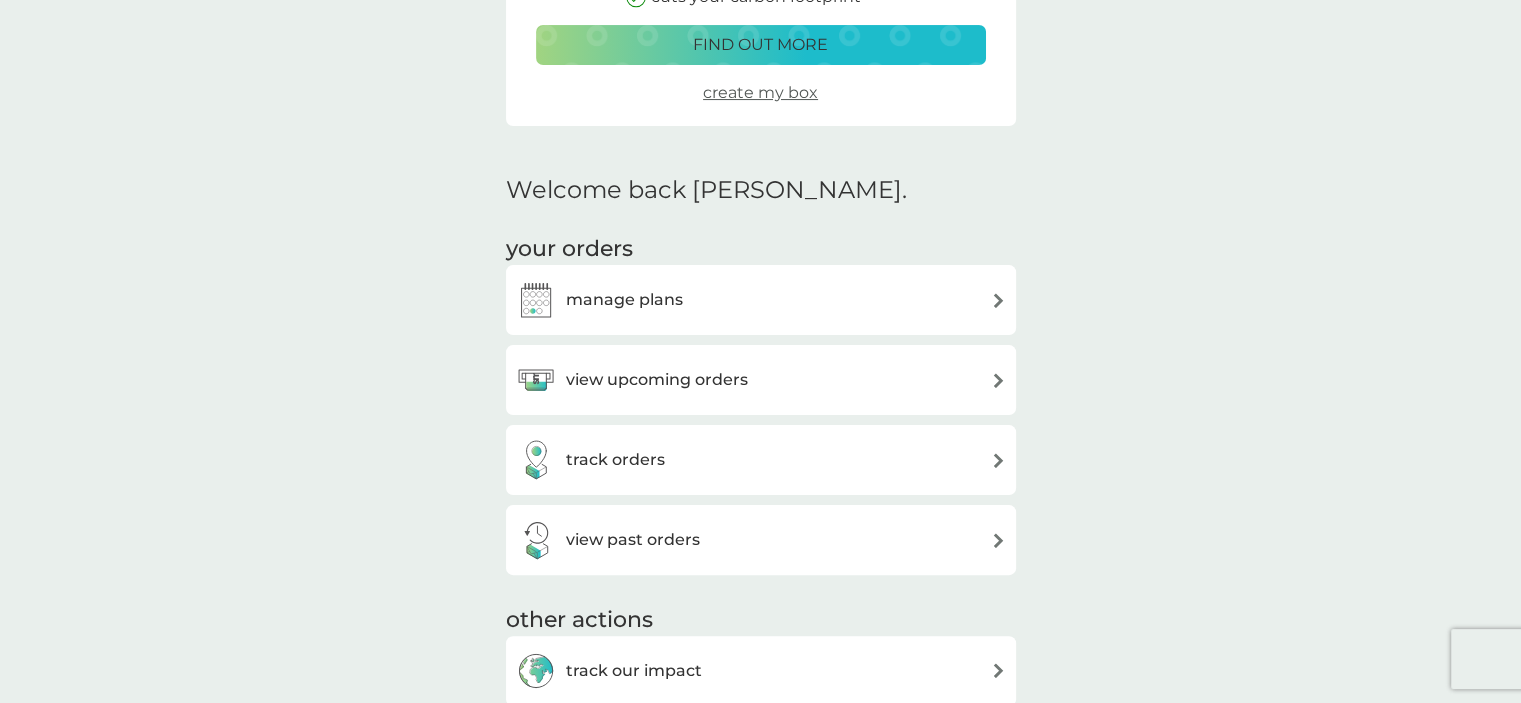 click on "manage plans" at bounding box center (624, 300) 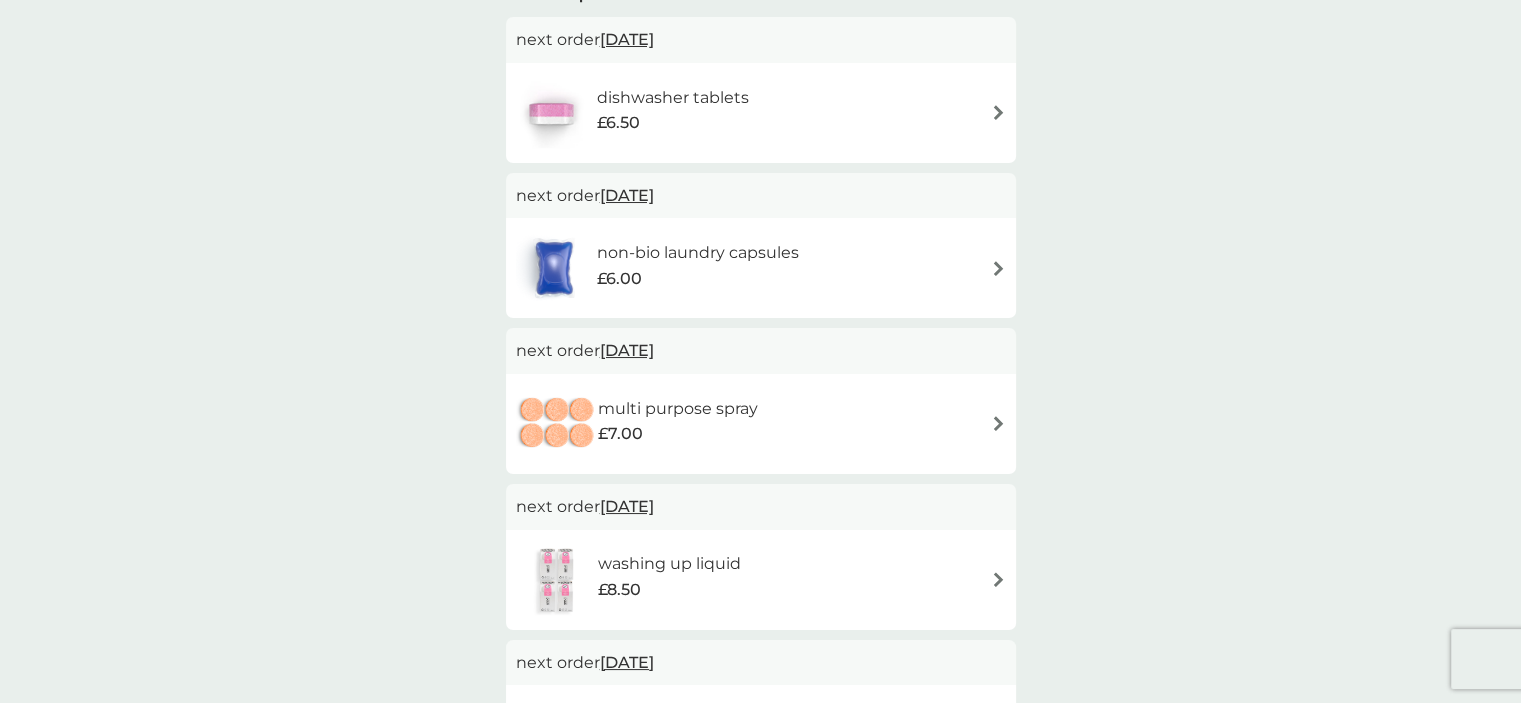 scroll, scrollTop: 500, scrollLeft: 0, axis: vertical 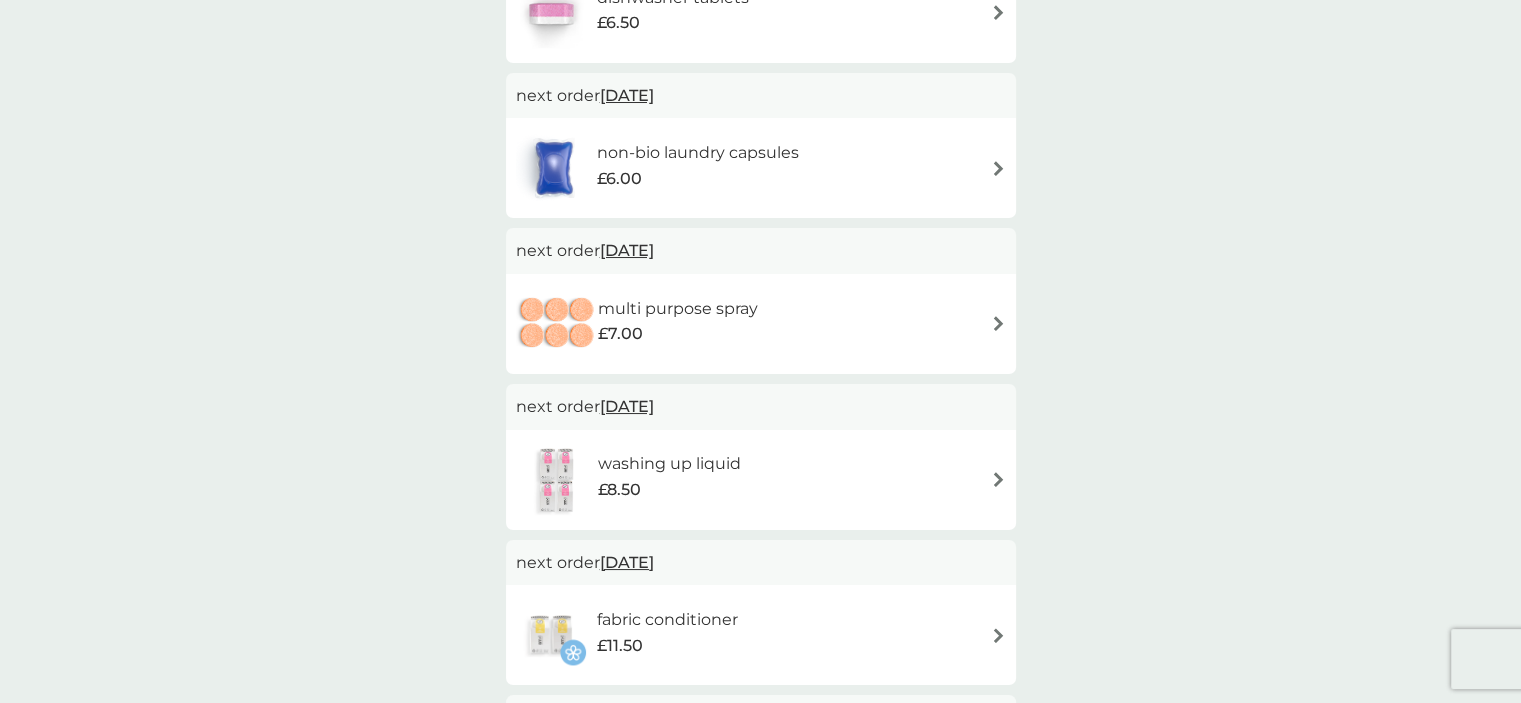 click on "multi purpose spray £7.00" at bounding box center [761, 324] 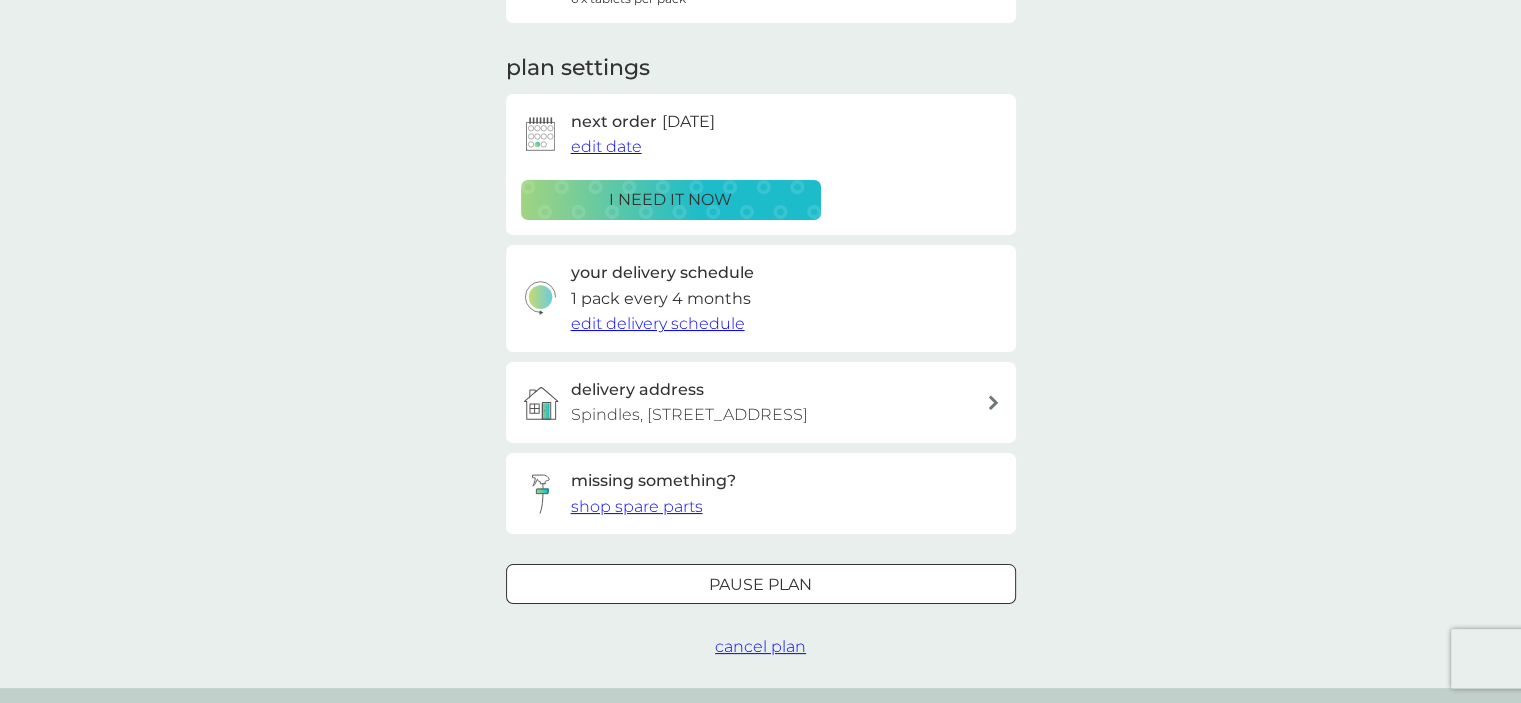scroll, scrollTop: 300, scrollLeft: 0, axis: vertical 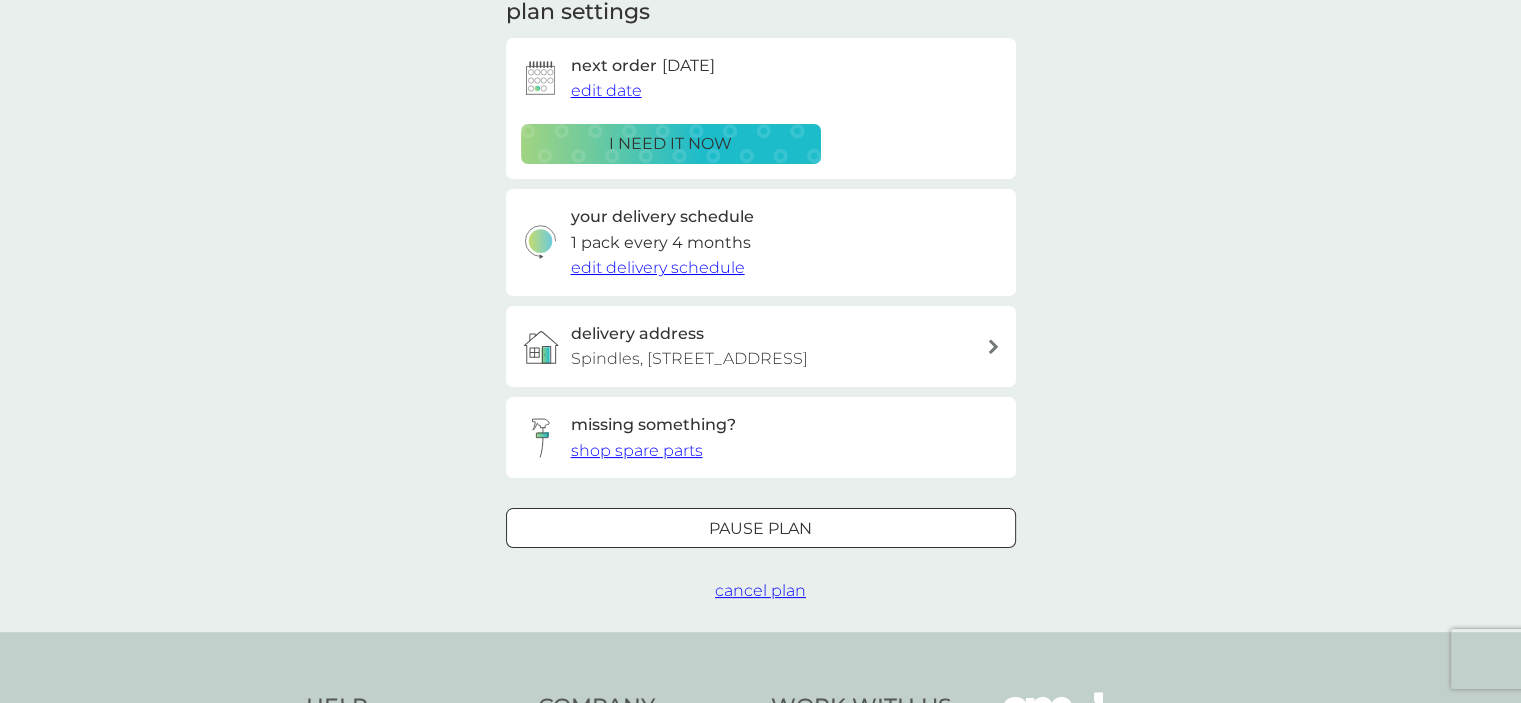 click on "edit delivery schedule" at bounding box center (658, 267) 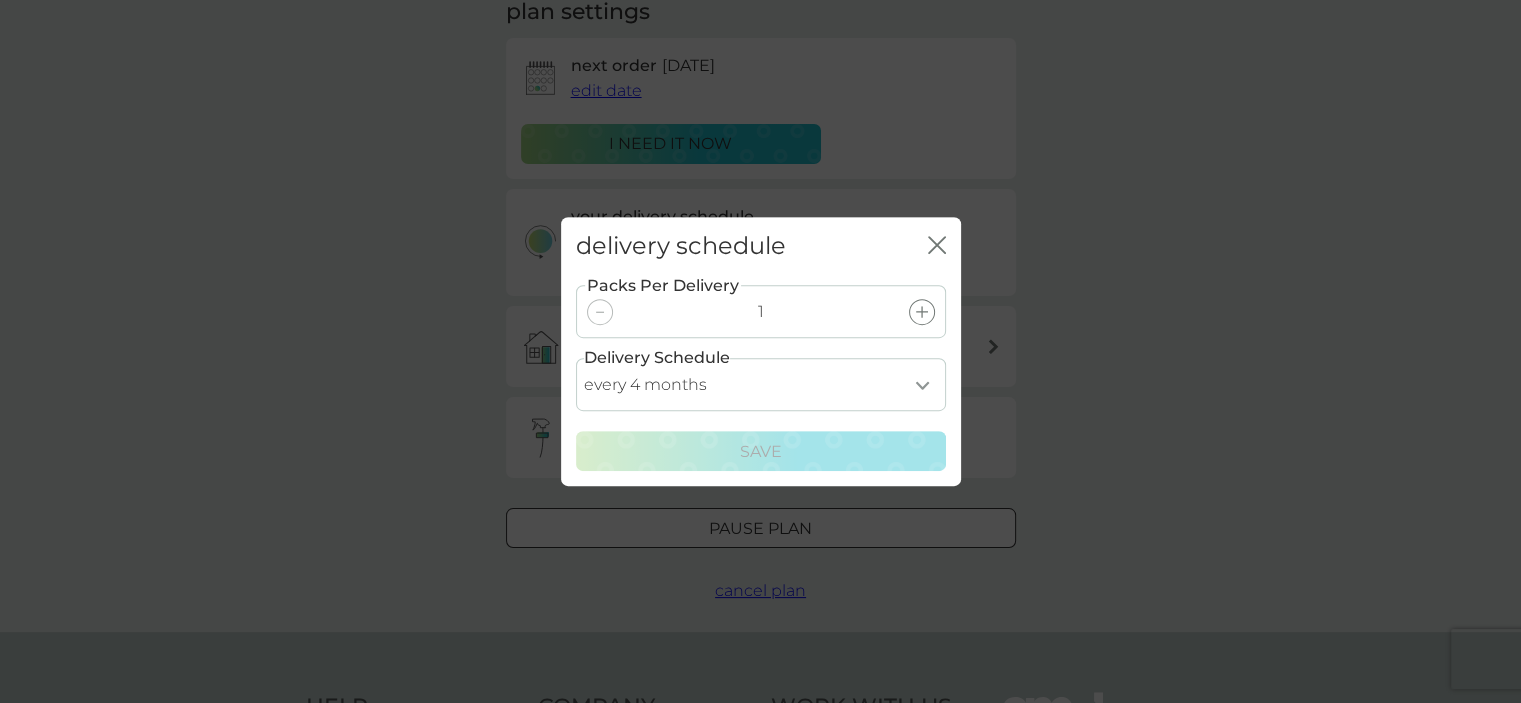 click on "every 1 month every 2 months every 3 months every 4 months every 5 months every 6 months every 7 months every 8 months" at bounding box center (761, 384) 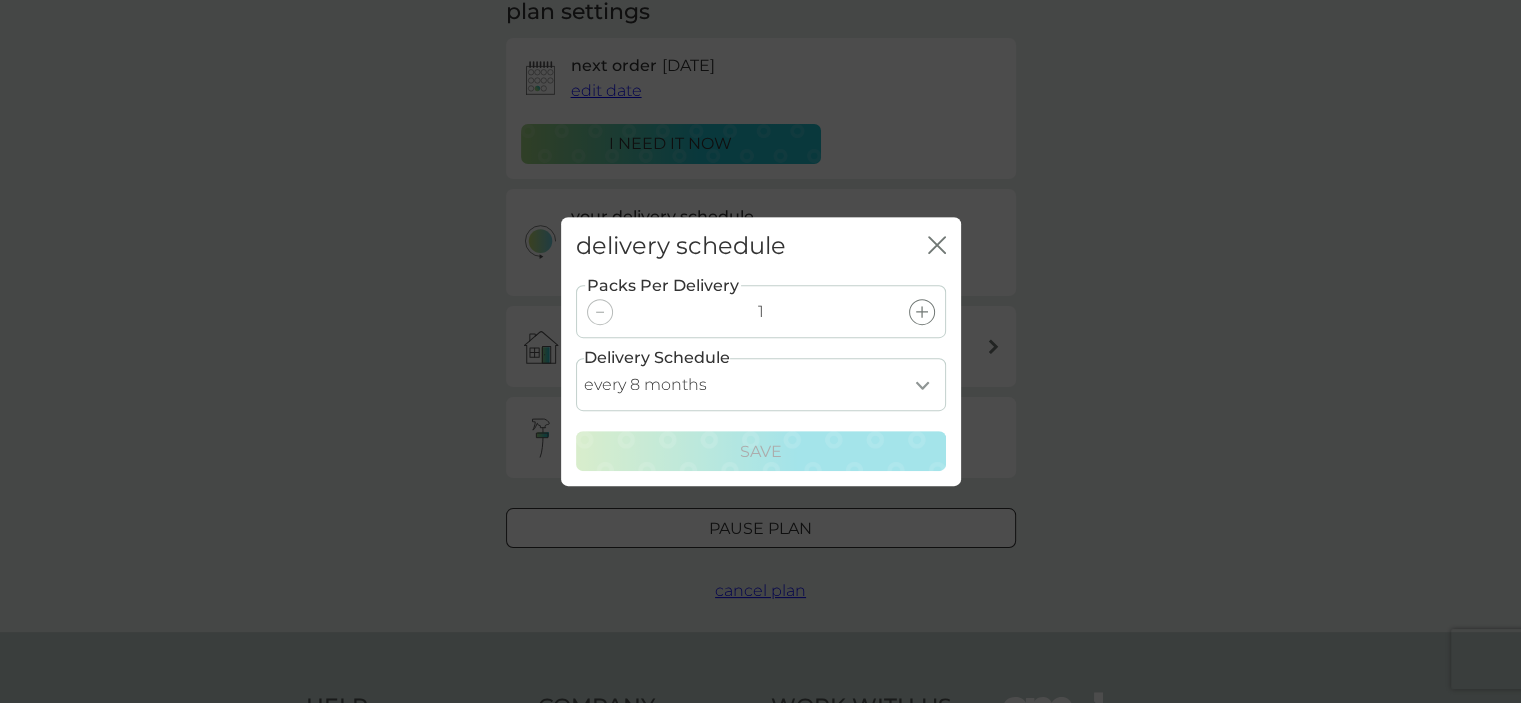 click on "every 1 month every 2 months every 3 months every 4 months every 5 months every 6 months every 7 months every 8 months" at bounding box center (761, 384) 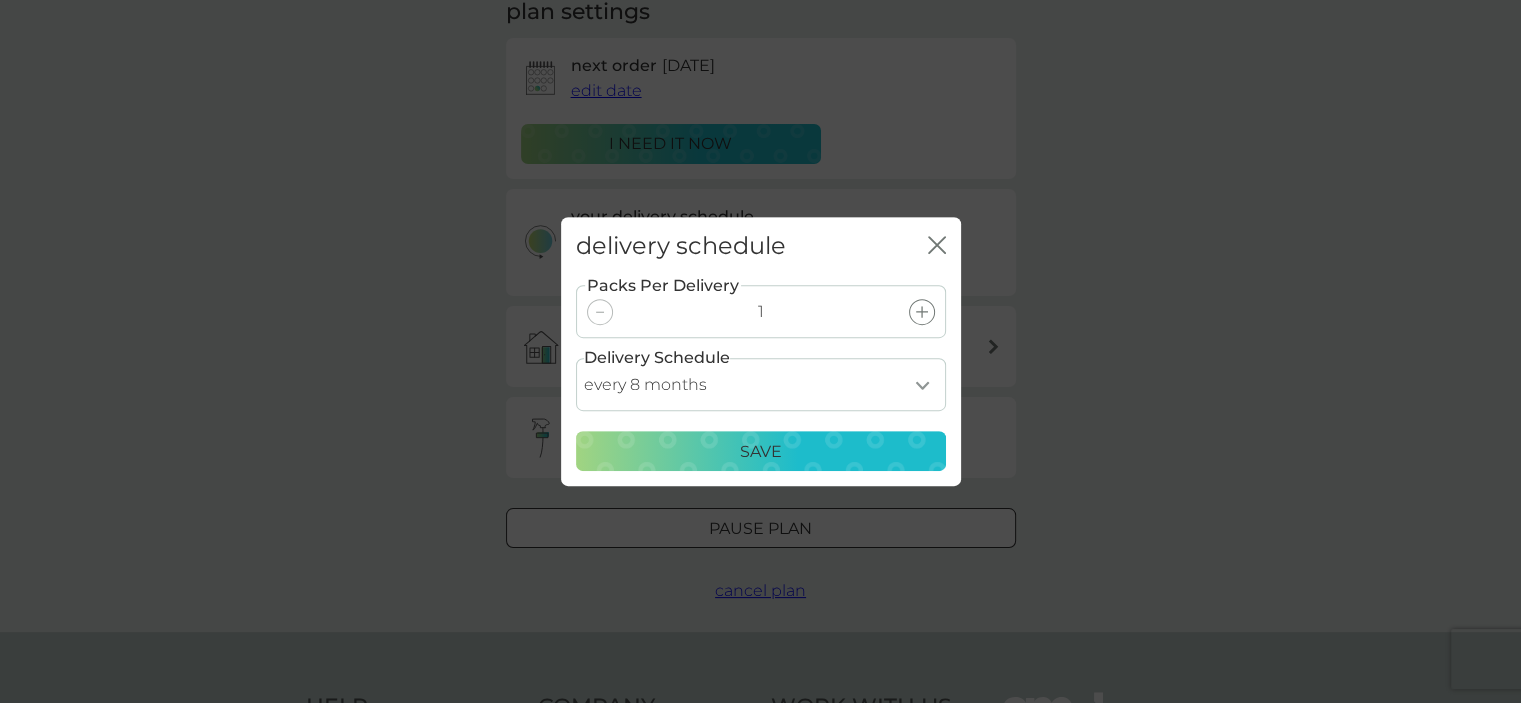 click on "Save" at bounding box center [761, 452] 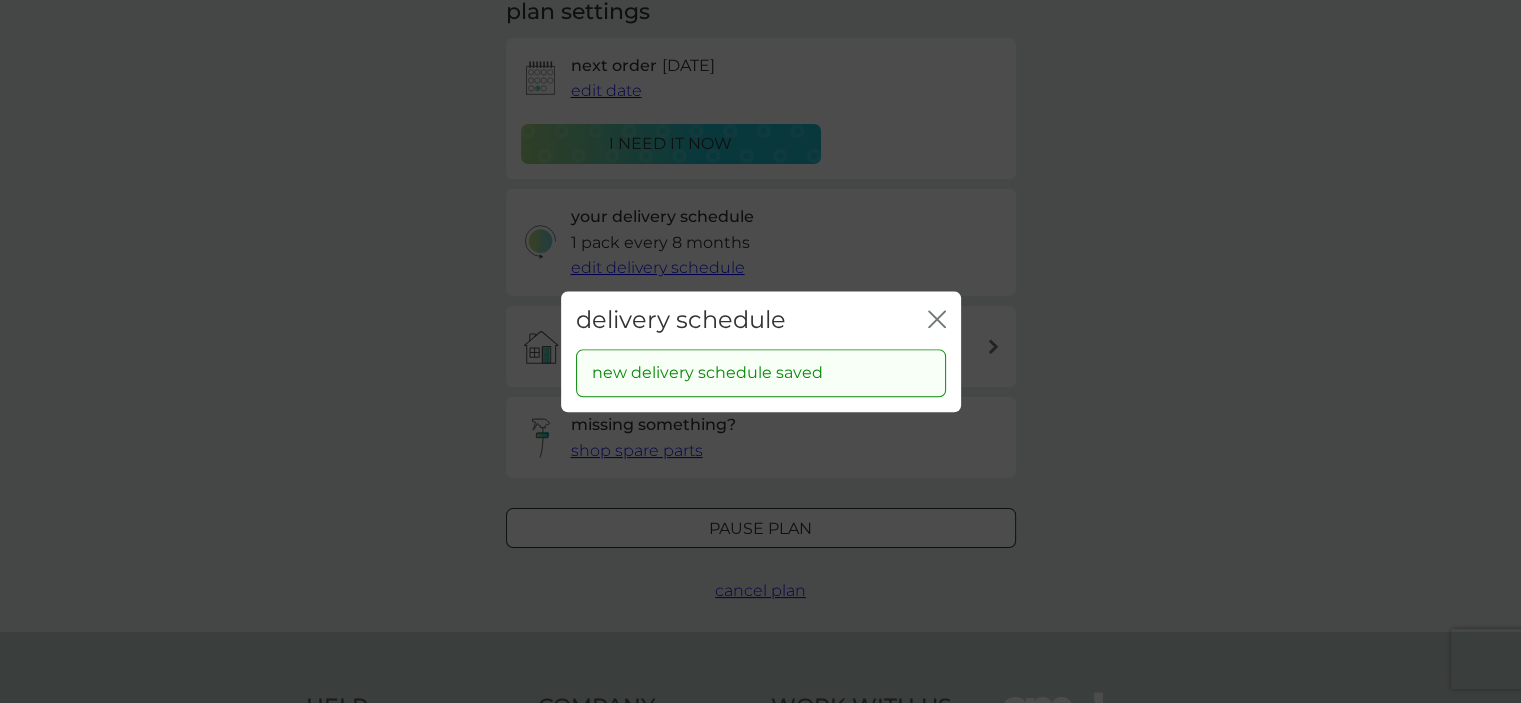 click 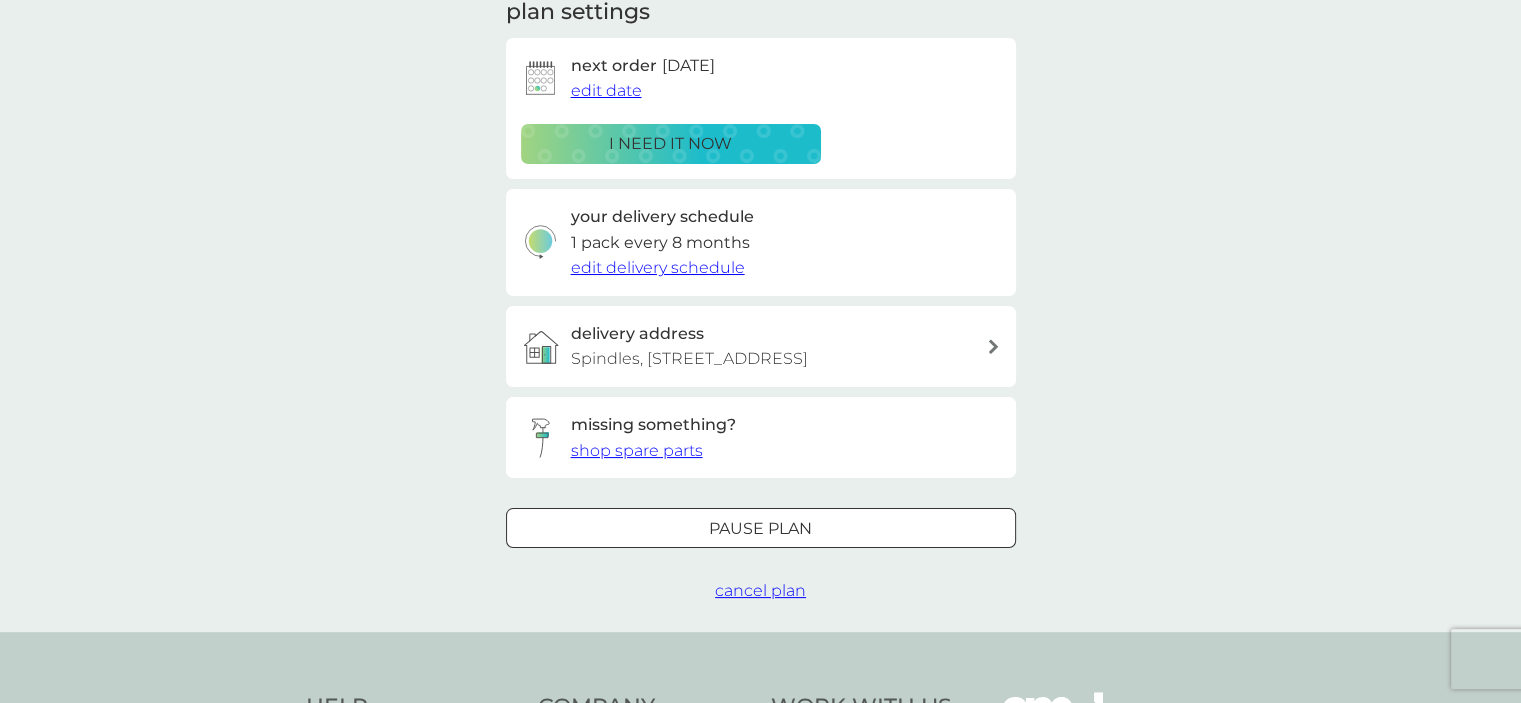 click on "Pause plan" at bounding box center [760, 529] 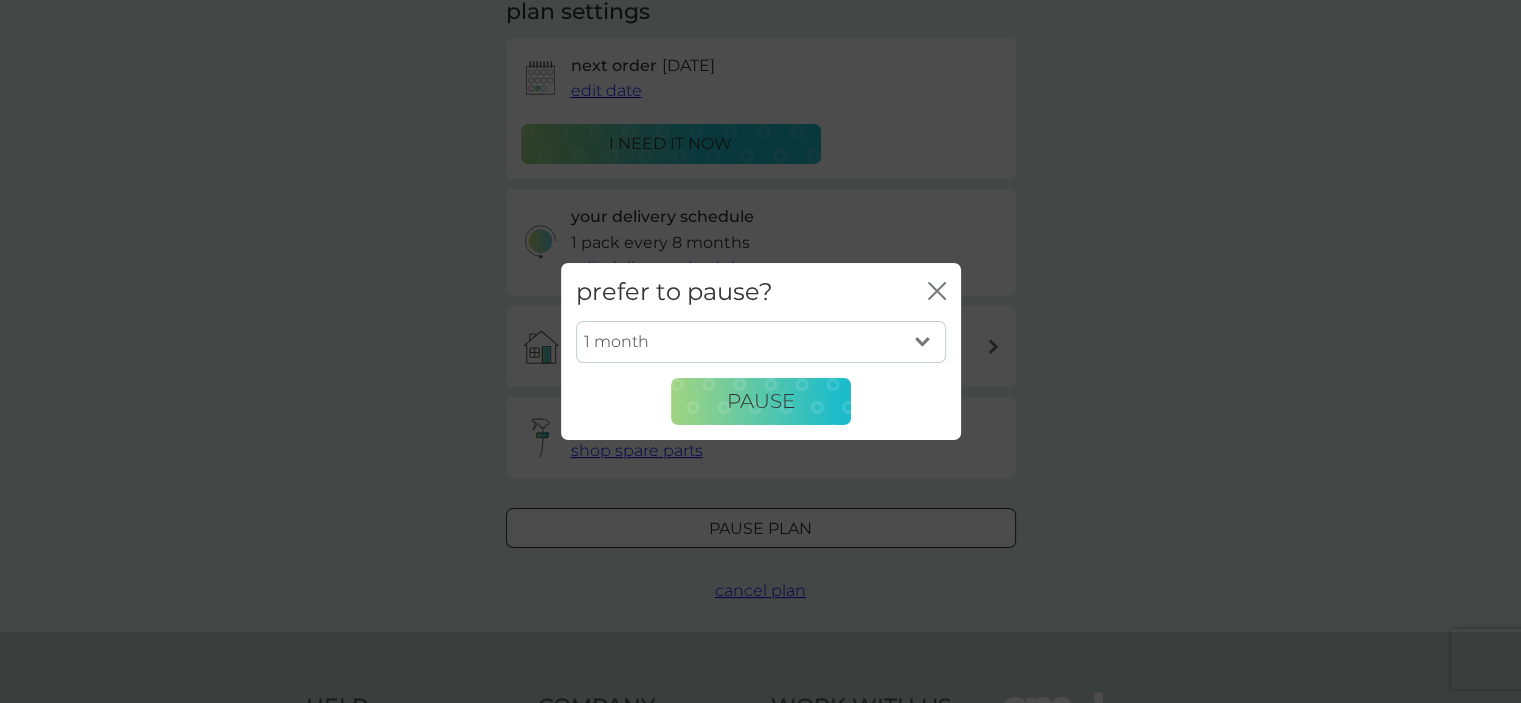 drag, startPoint x: 758, startPoint y: 401, endPoint x: 932, endPoint y: 468, distance: 186.45375 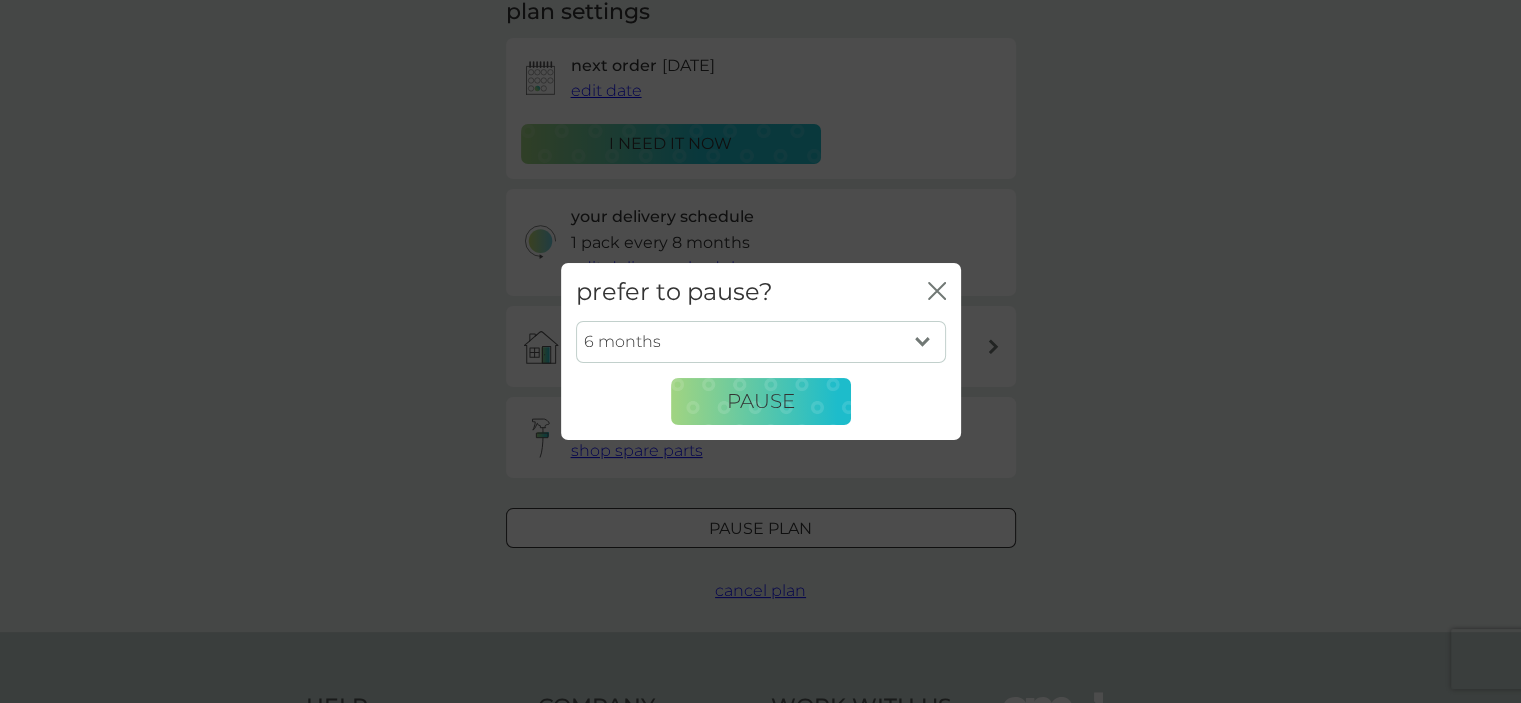 click on "1 month 2 months 3 months 4 months 5 months 6 months" at bounding box center [761, 342] 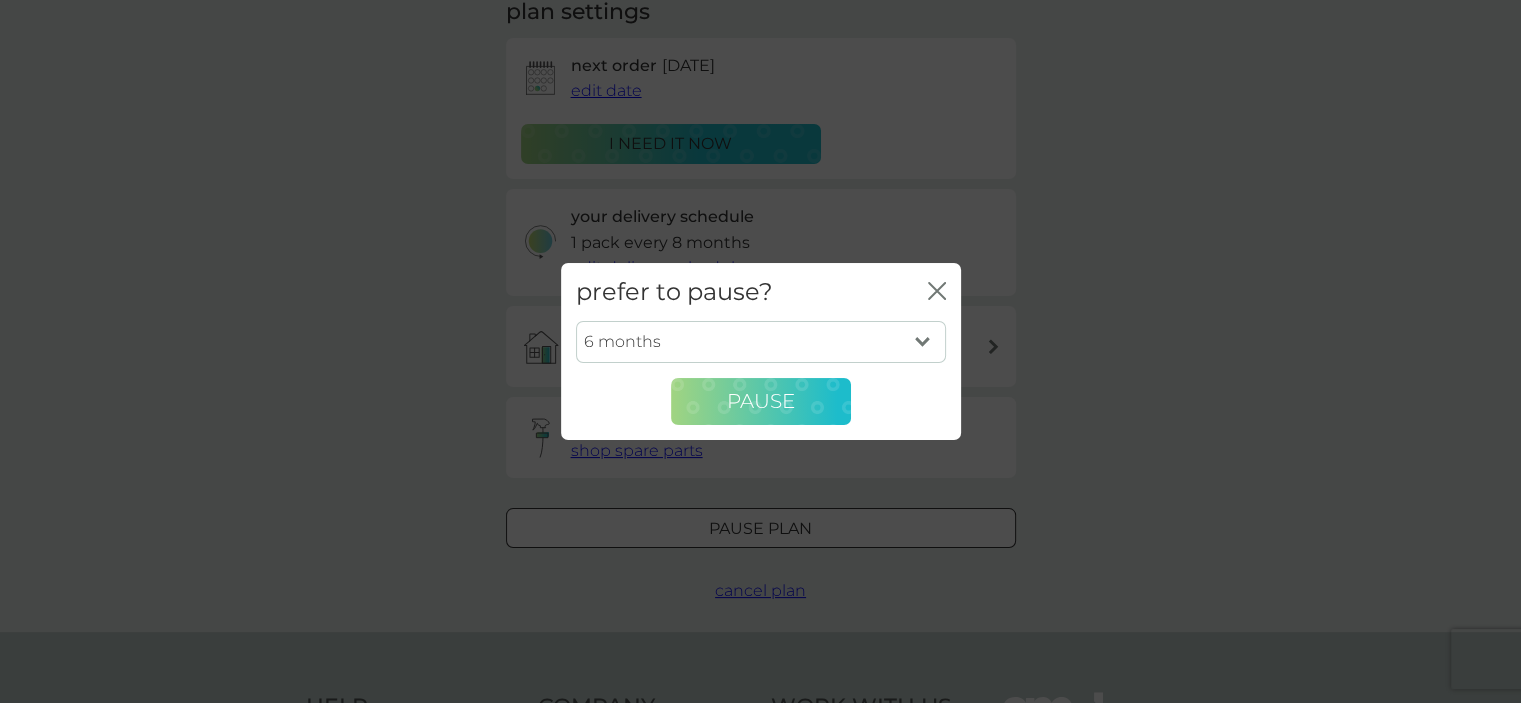 click on "Pause" at bounding box center (761, 401) 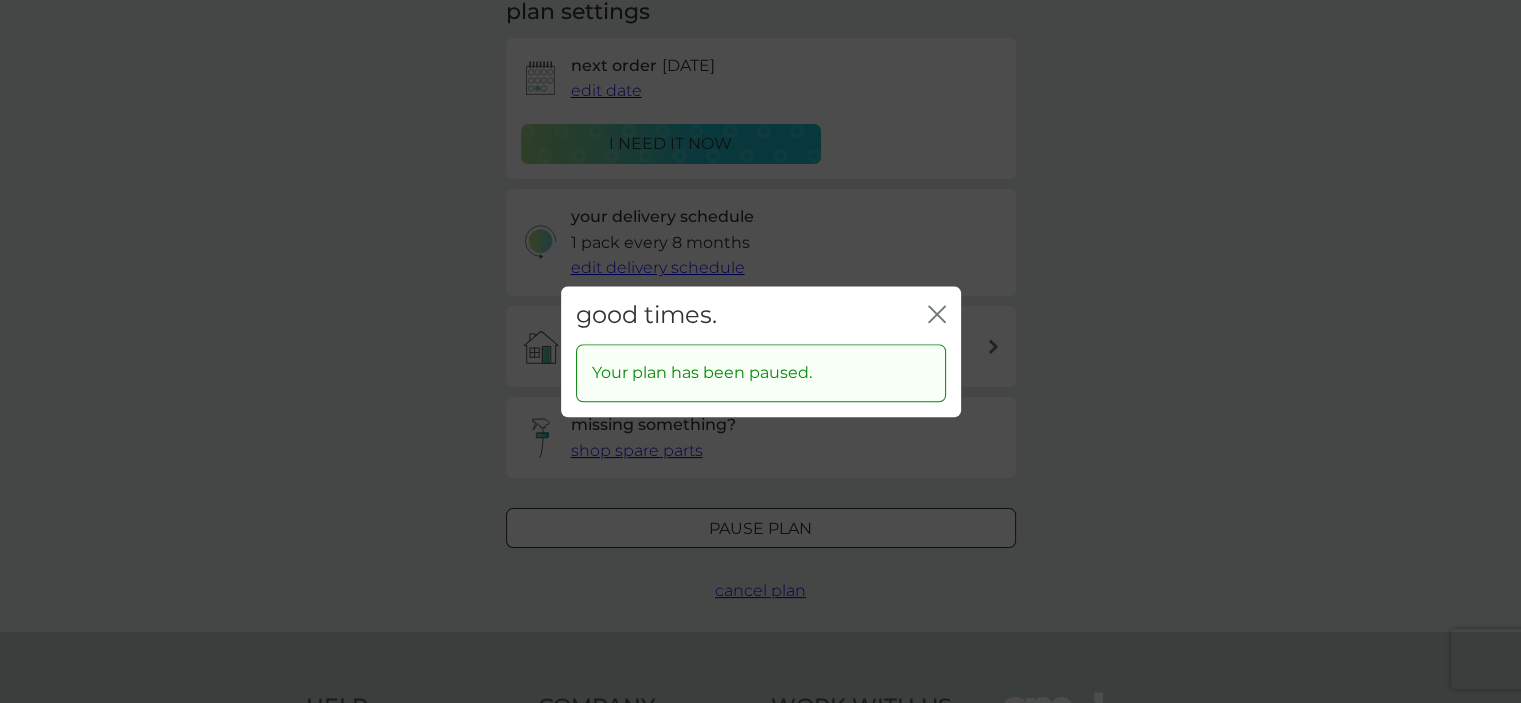 click 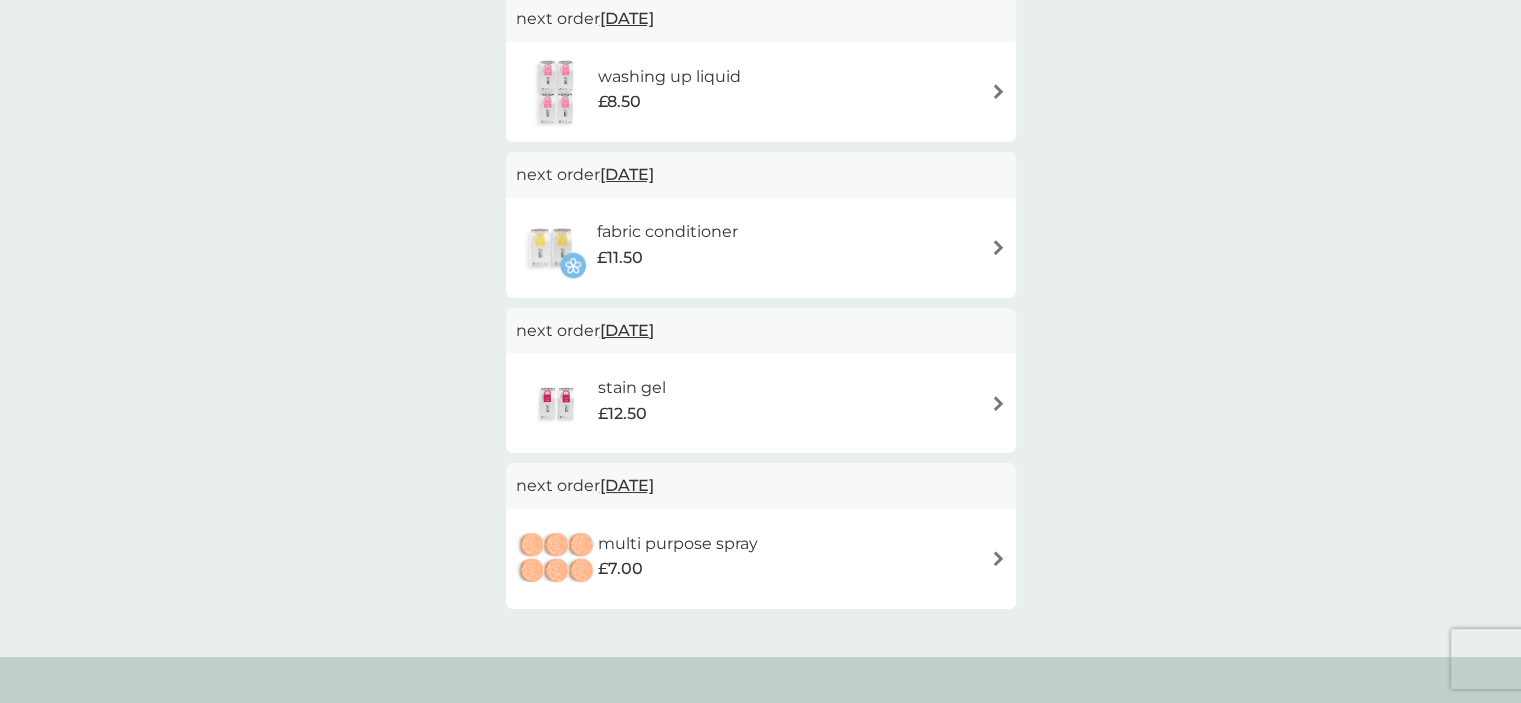 scroll, scrollTop: 700, scrollLeft: 0, axis: vertical 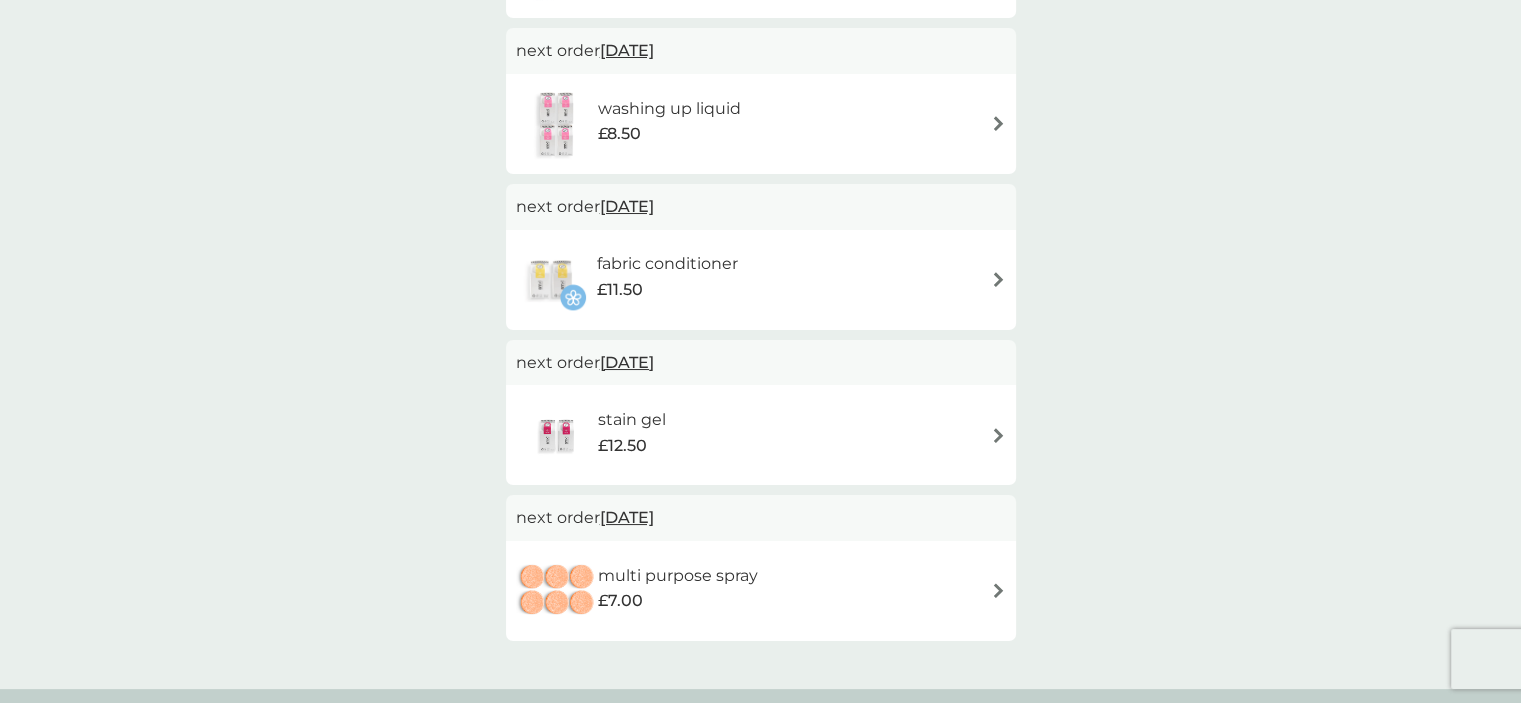 click on "30 Oct 2025" at bounding box center (627, 50) 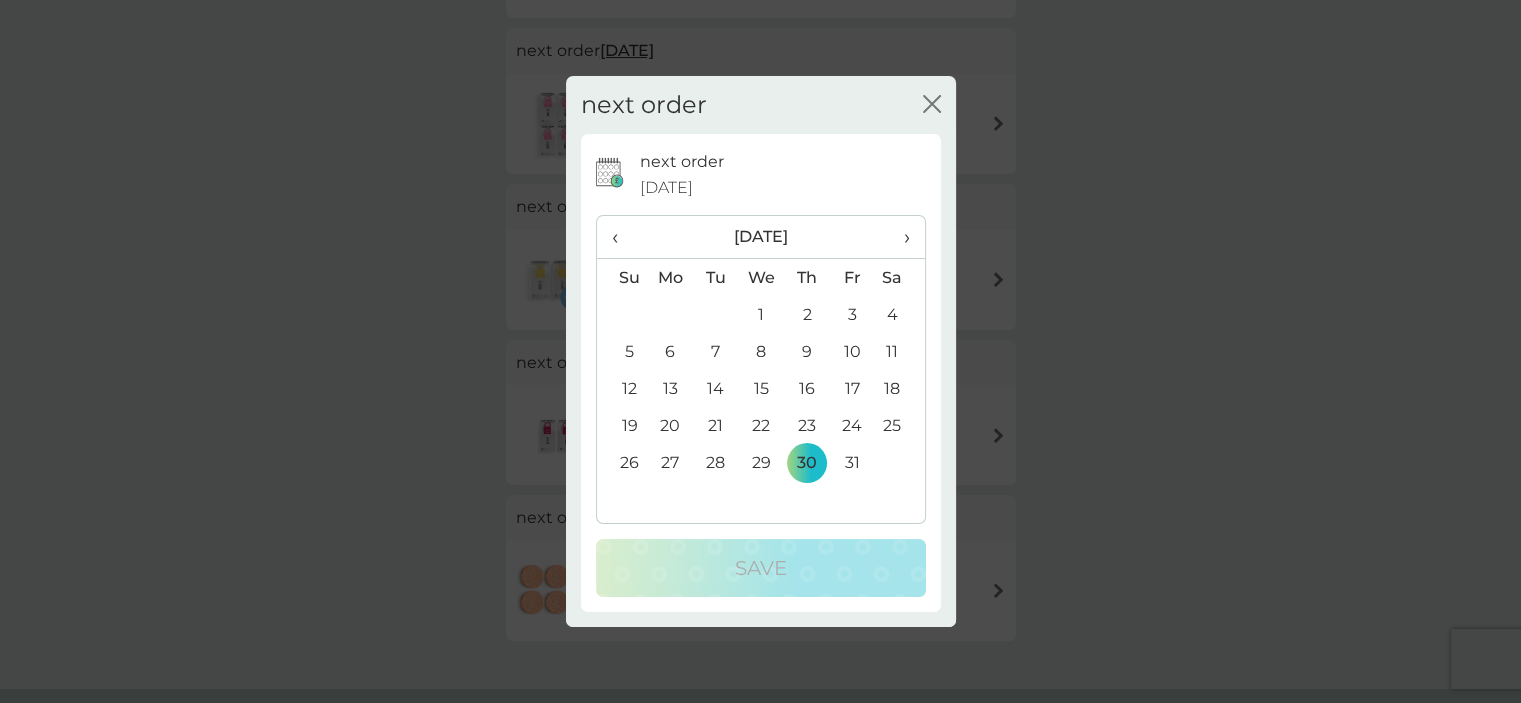 click on "›" at bounding box center (899, 237) 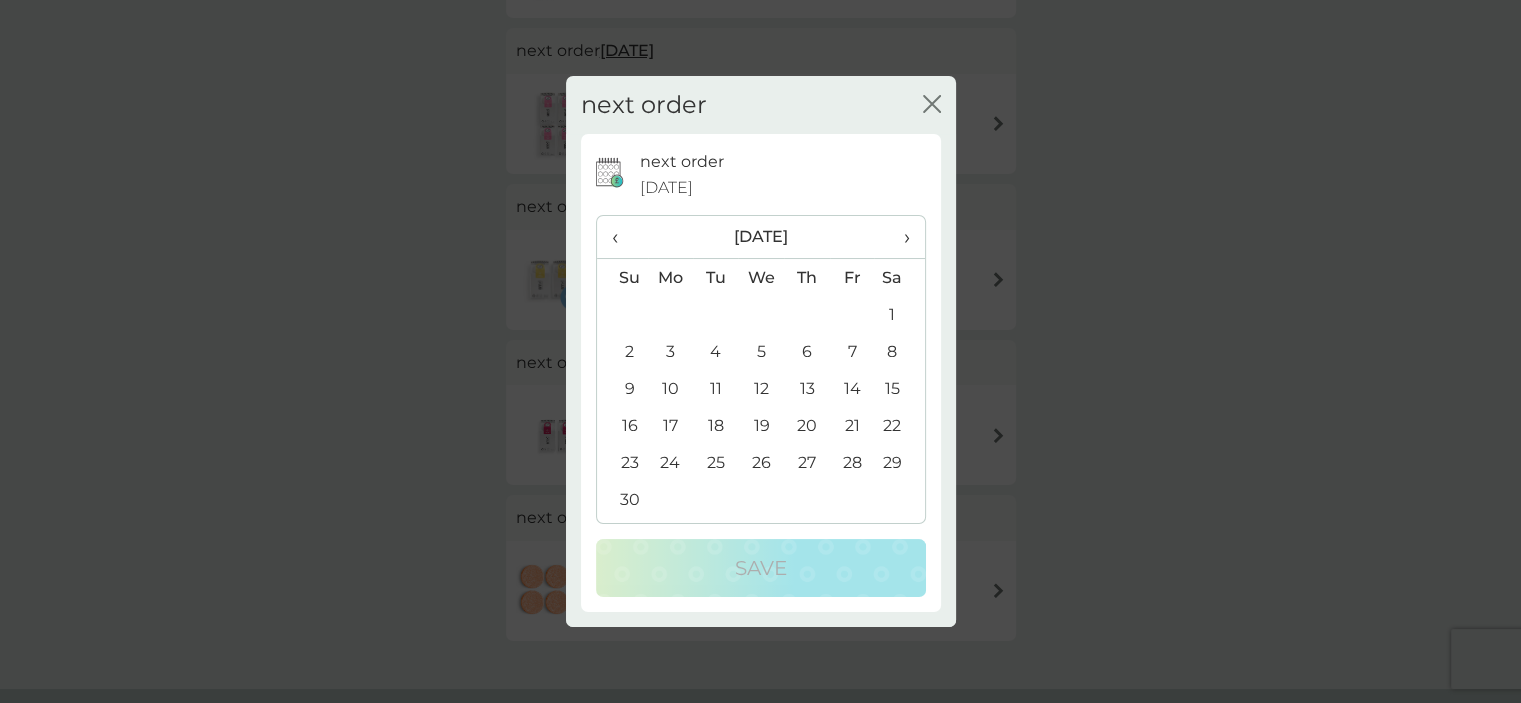 click on "›" at bounding box center (899, 237) 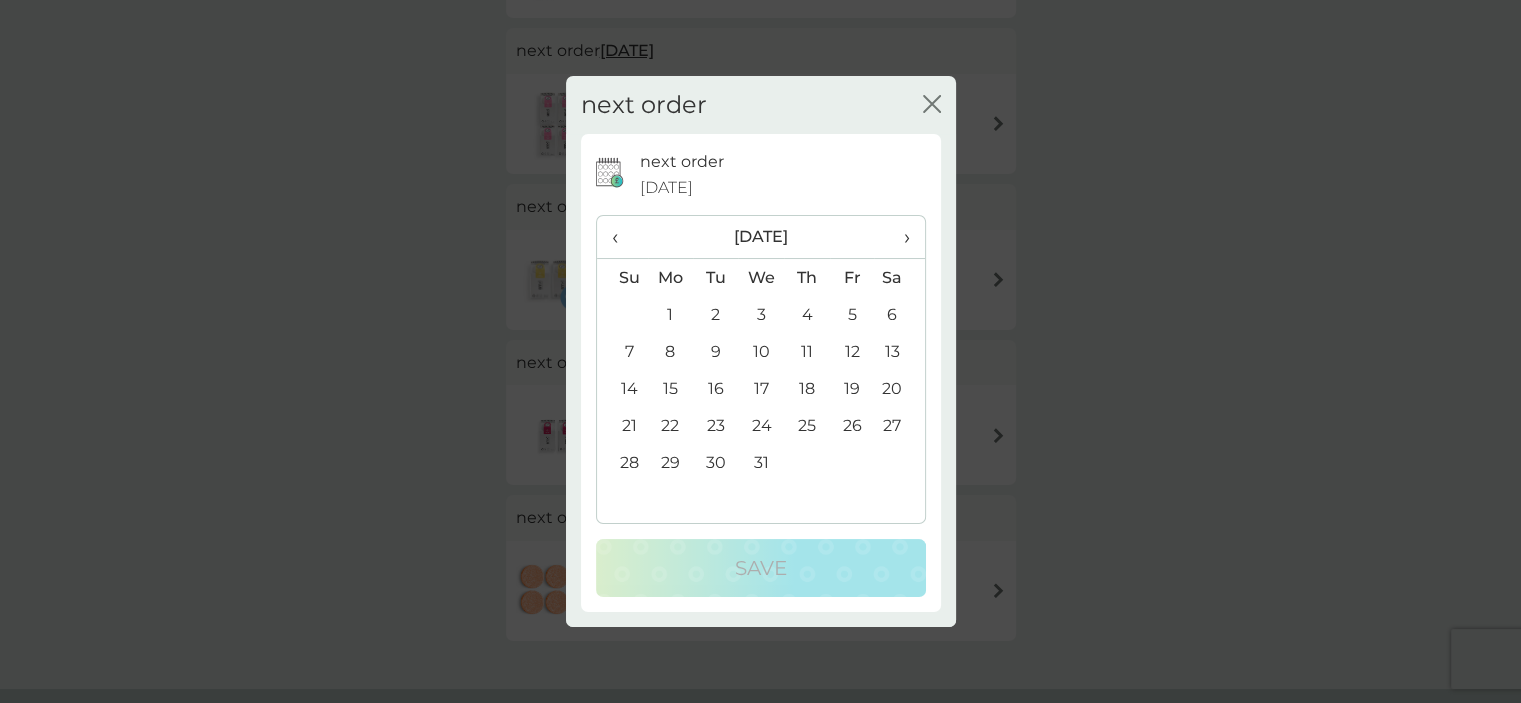 click on "›" at bounding box center [899, 237] 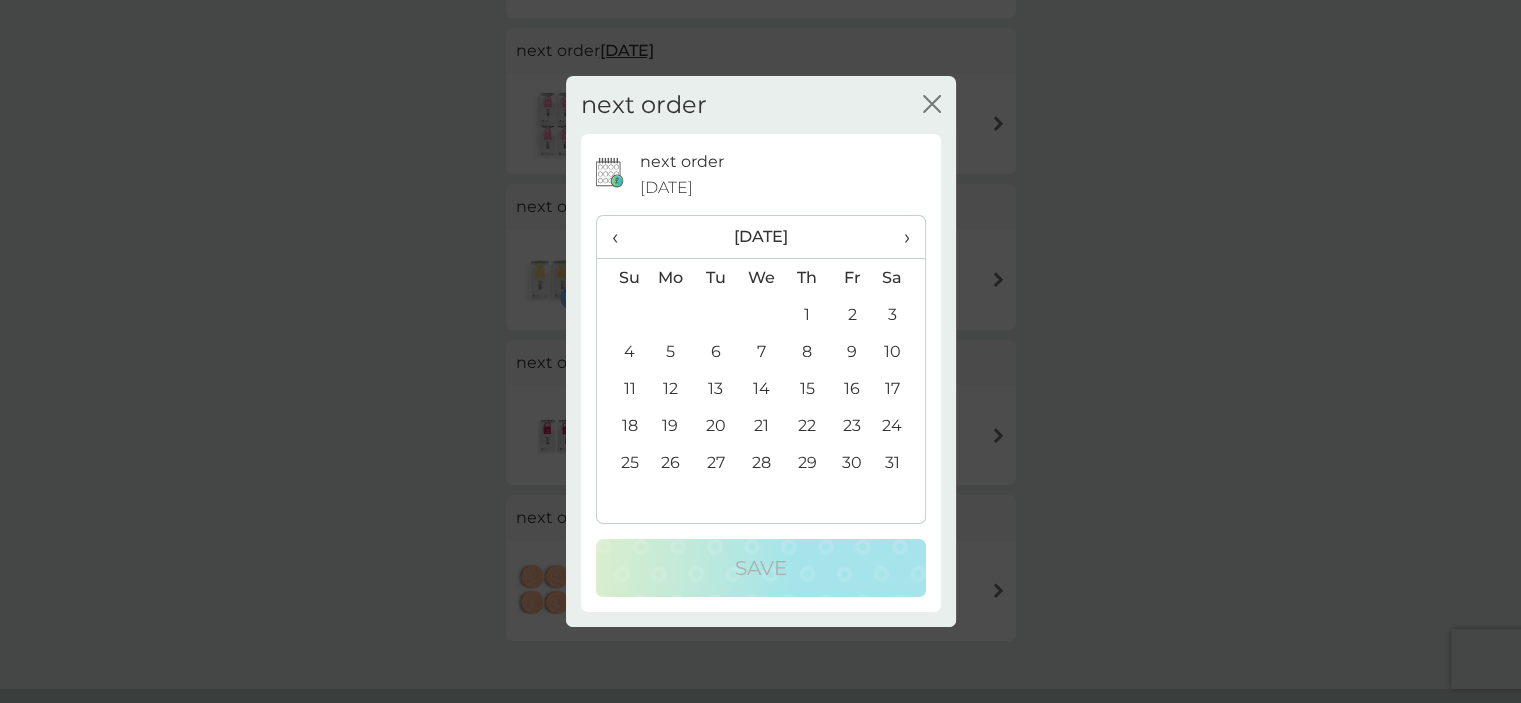 click on "›" at bounding box center [899, 237] 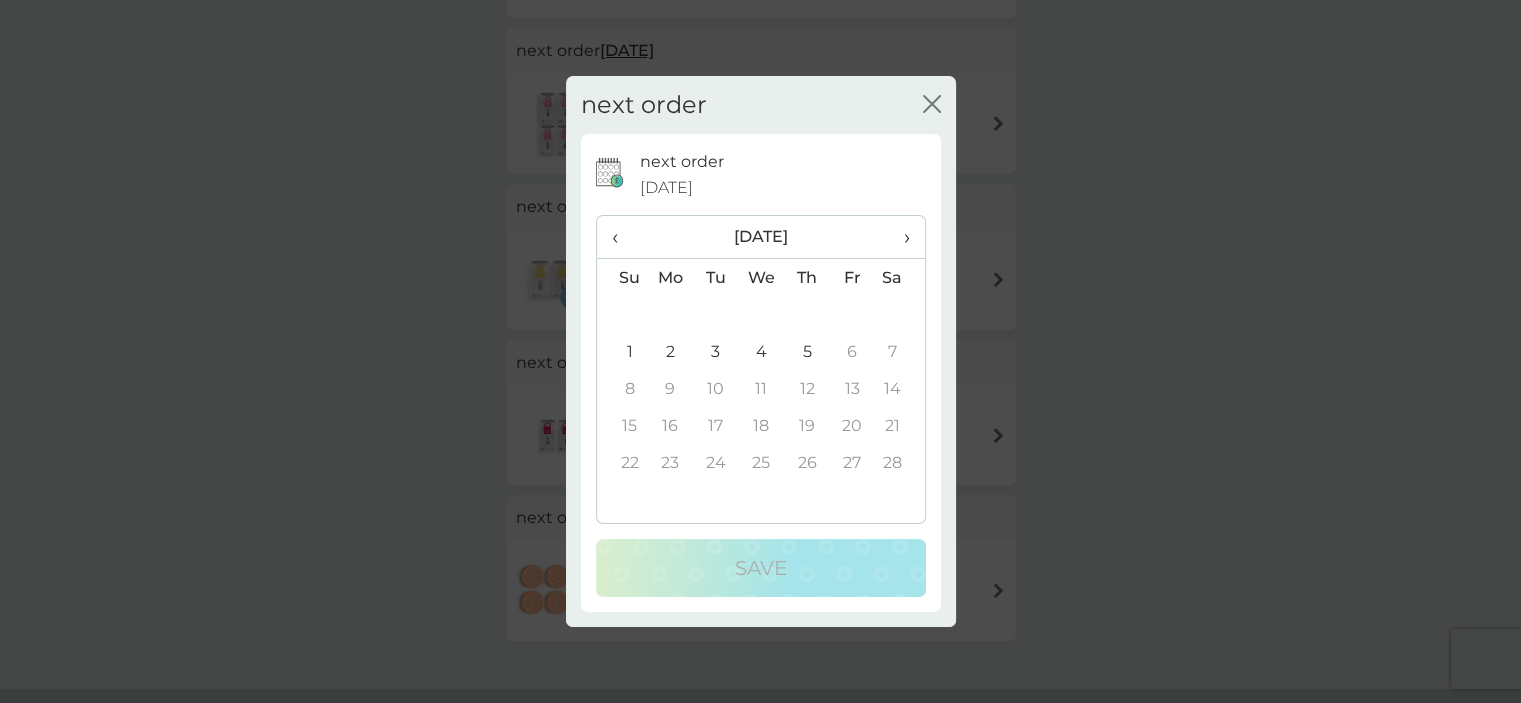 click on "›" at bounding box center (899, 237) 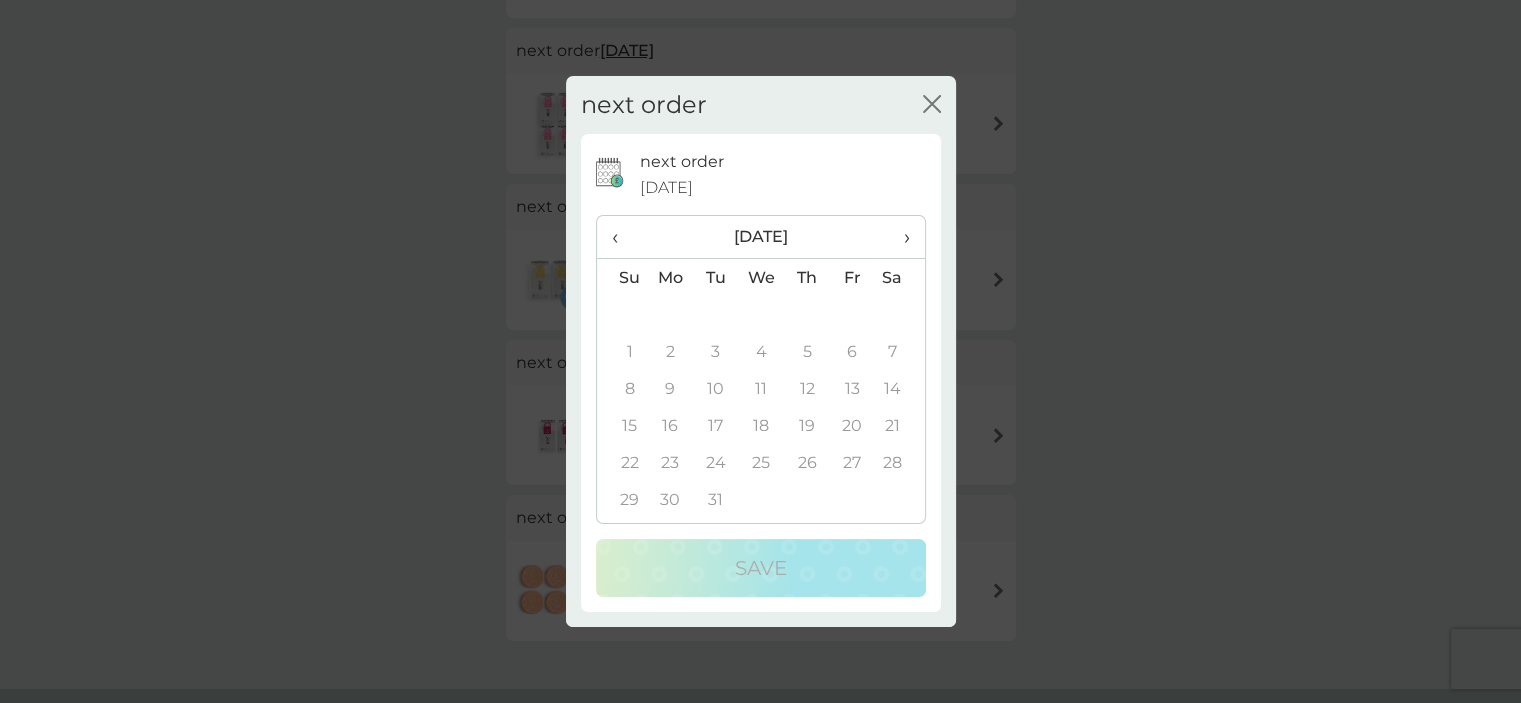 click on "16" at bounding box center (671, 425) 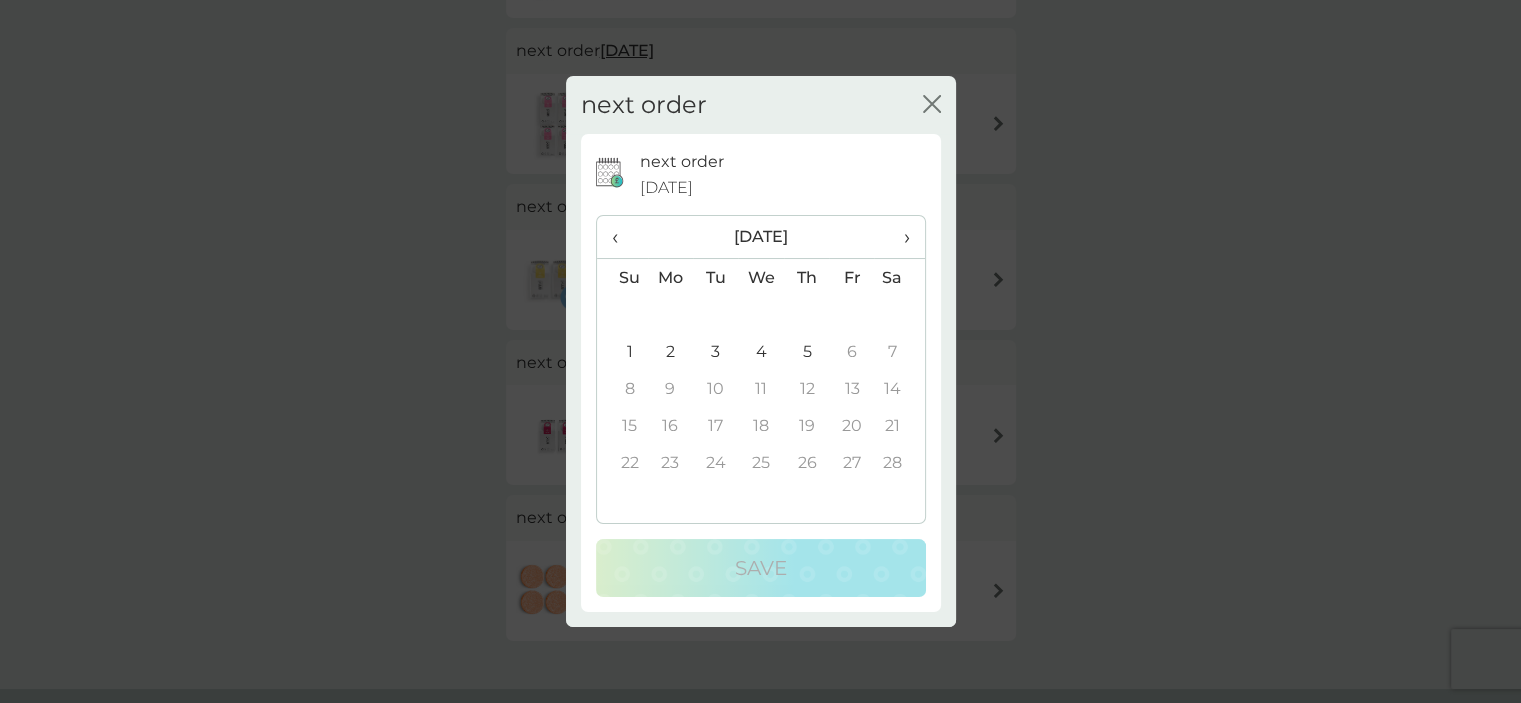 click on "4" at bounding box center (761, 351) 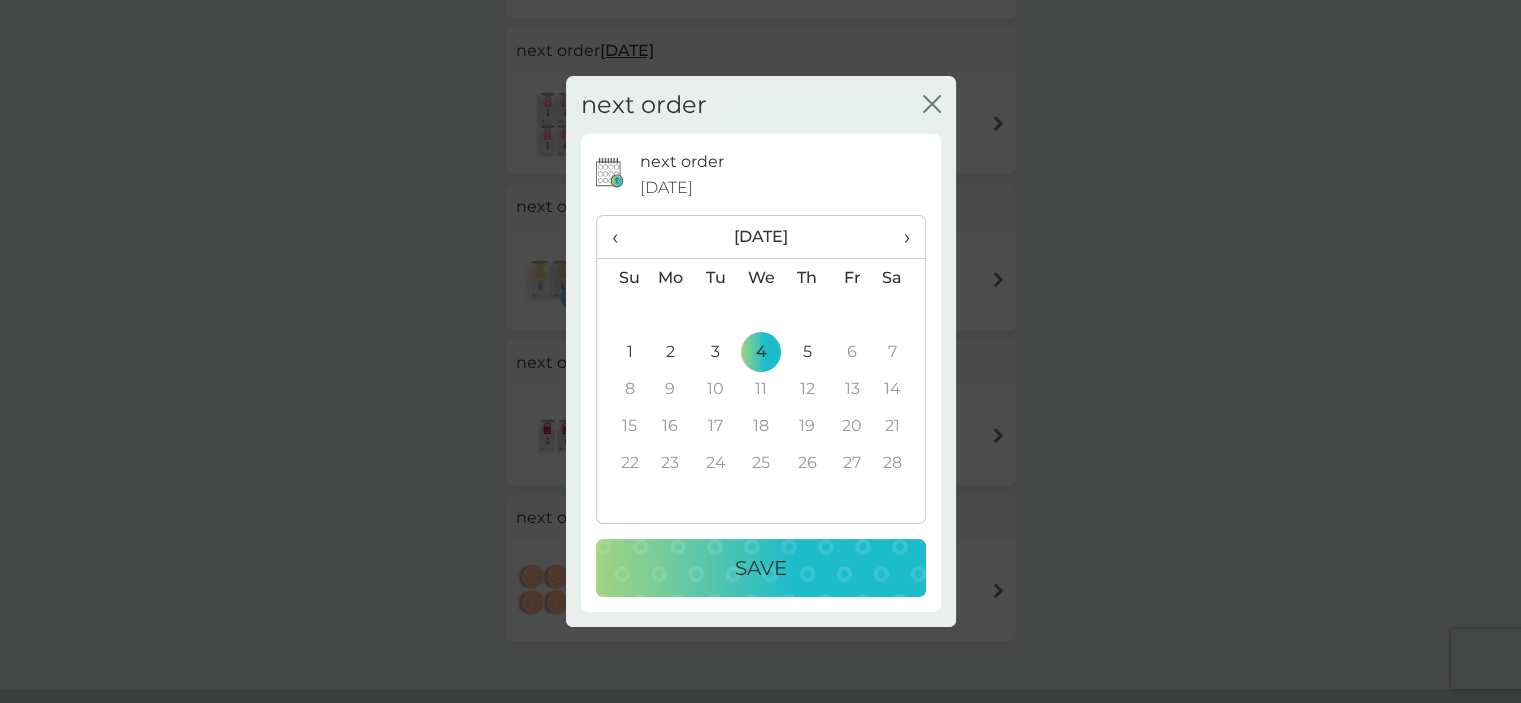 click on "Save" at bounding box center [761, 568] 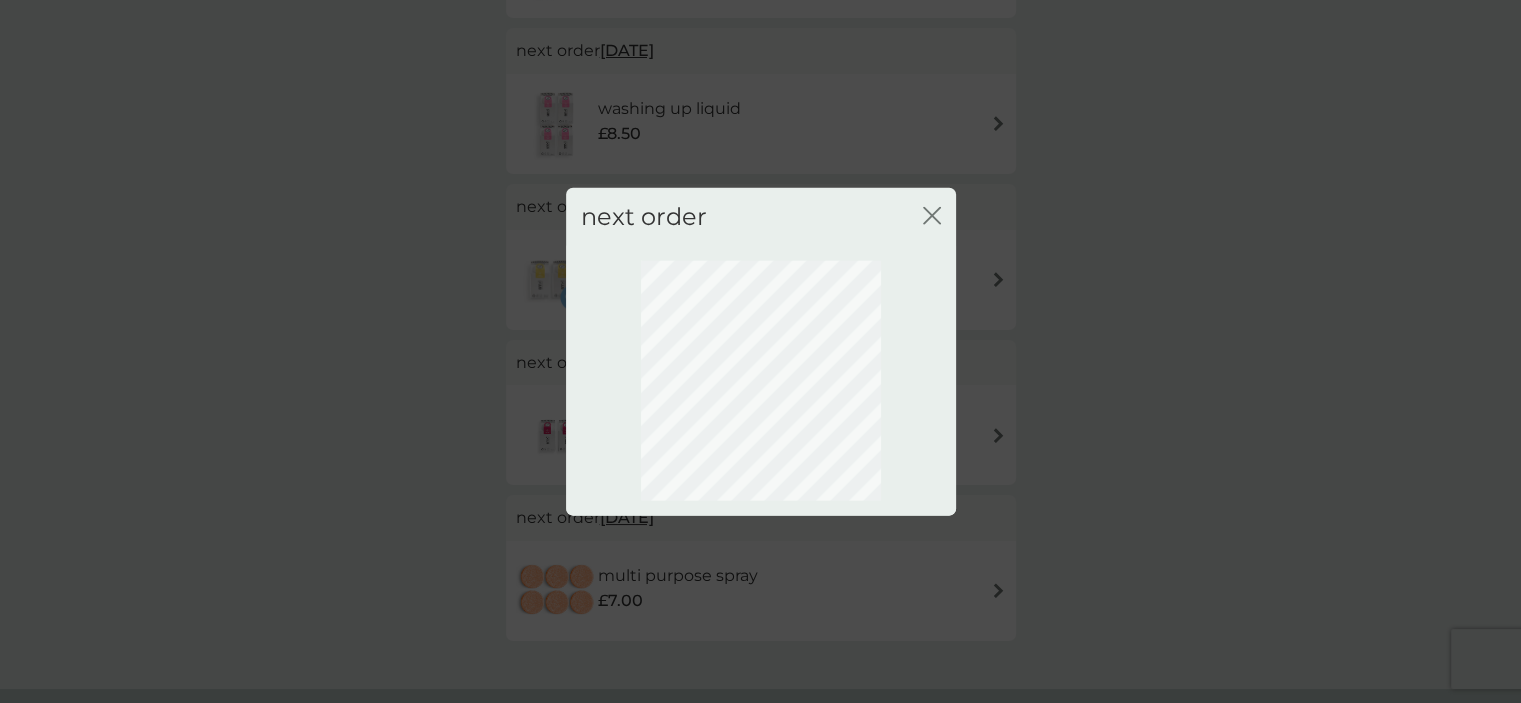 scroll, scrollTop: 135, scrollLeft: 0, axis: vertical 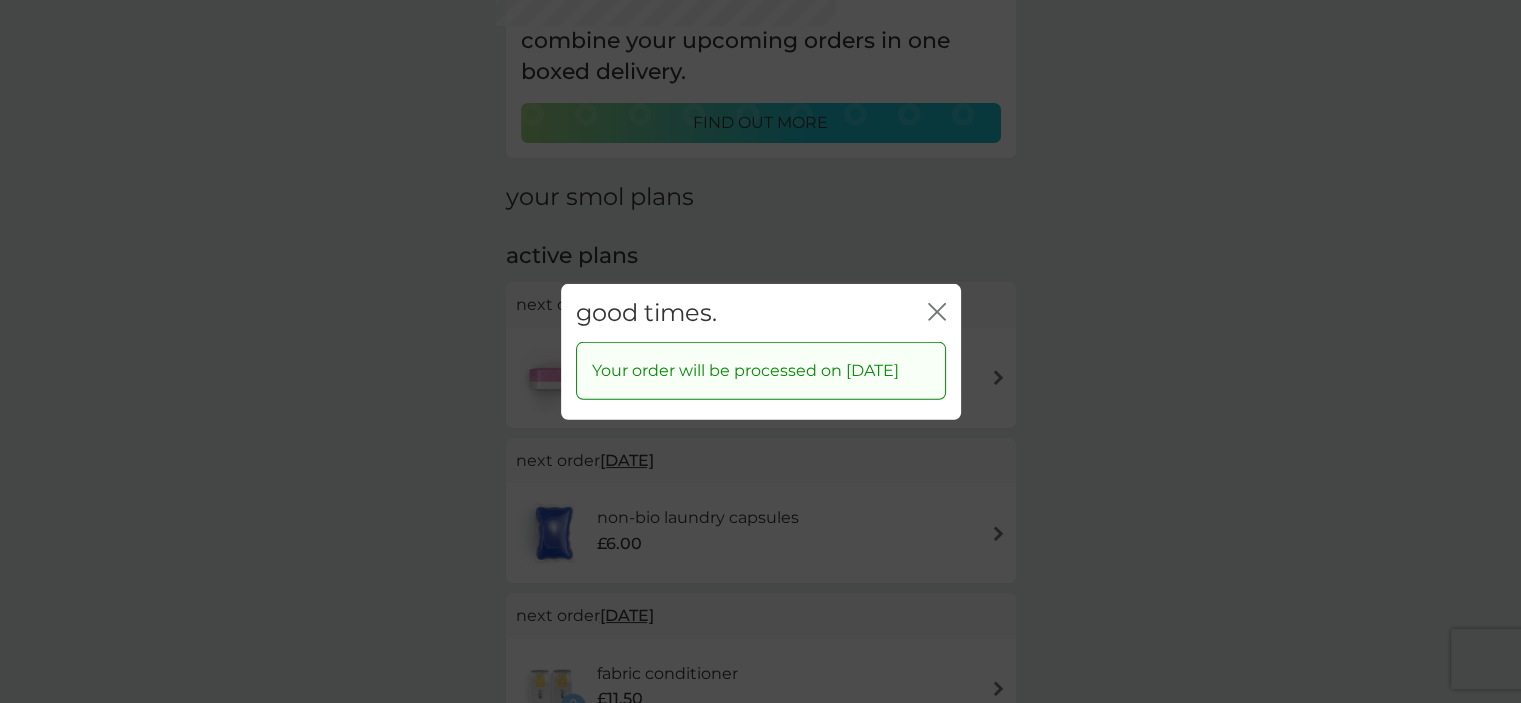 click on "good times. close" at bounding box center (761, 312) 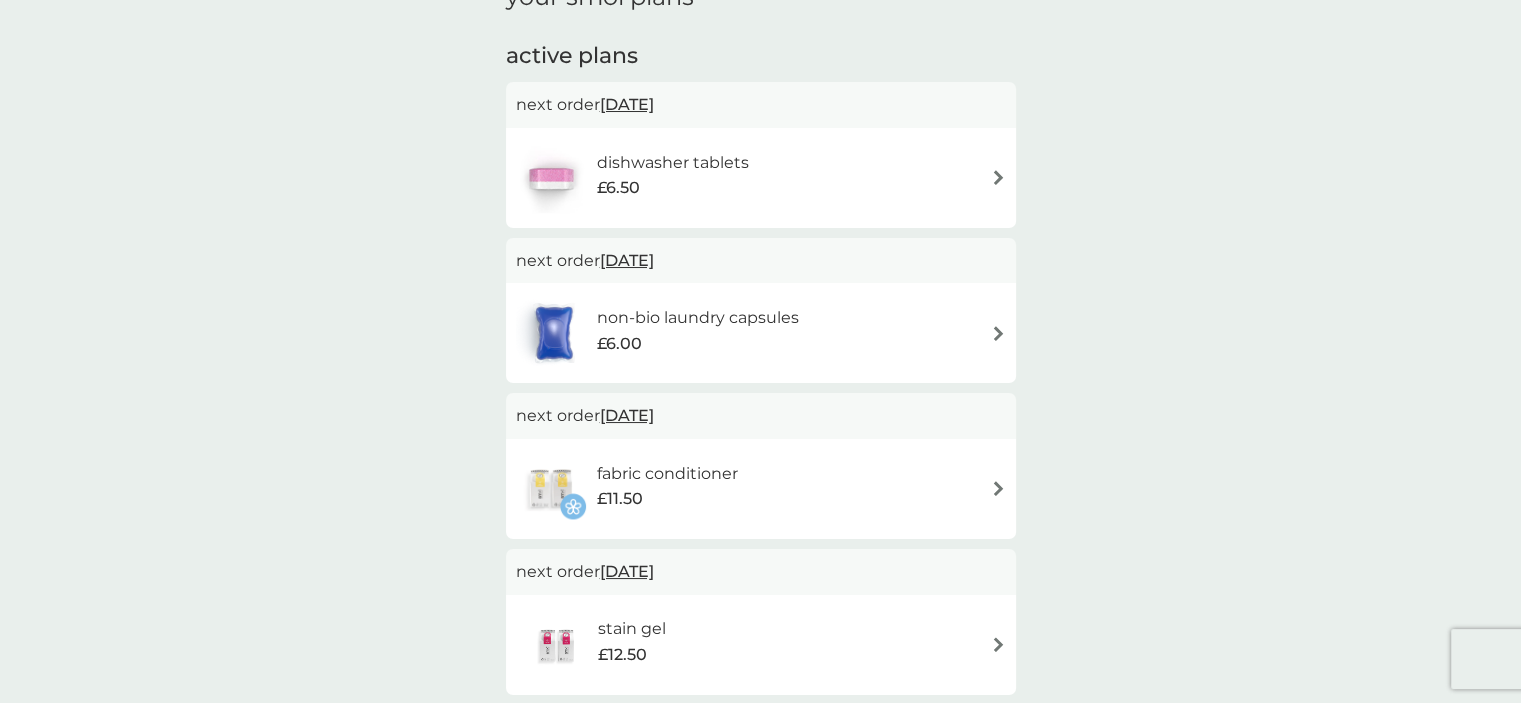 scroll, scrollTop: 435, scrollLeft: 0, axis: vertical 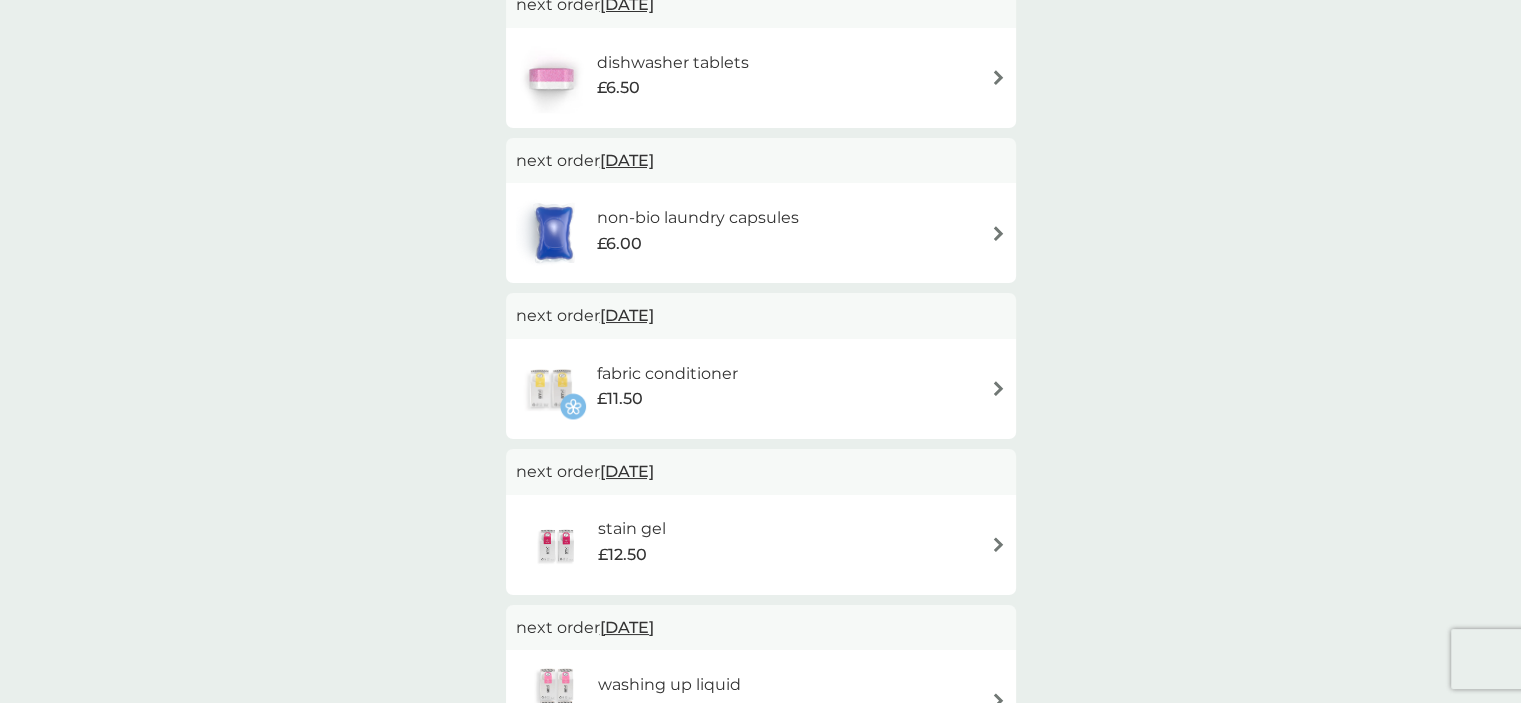 click on "30 Oct 2025" at bounding box center (627, 315) 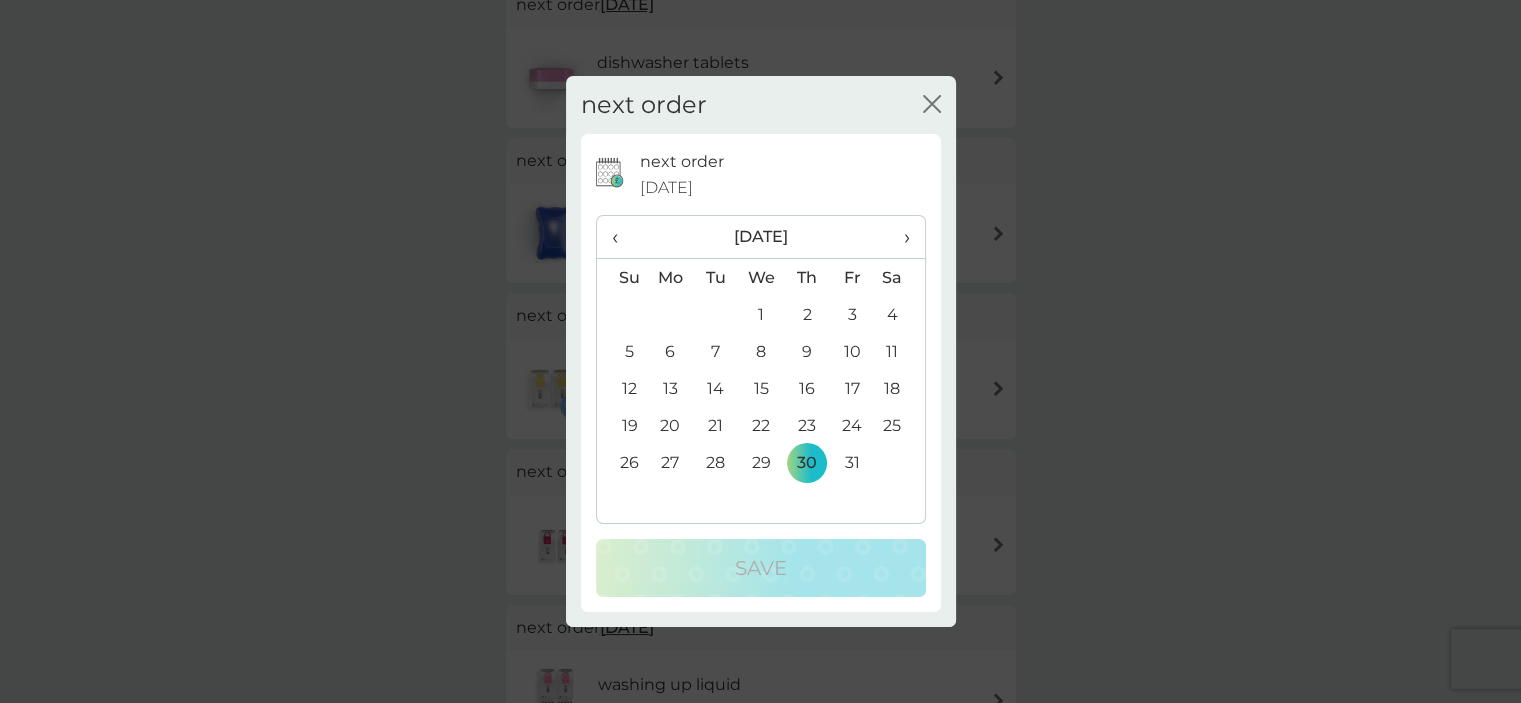 click on "close" 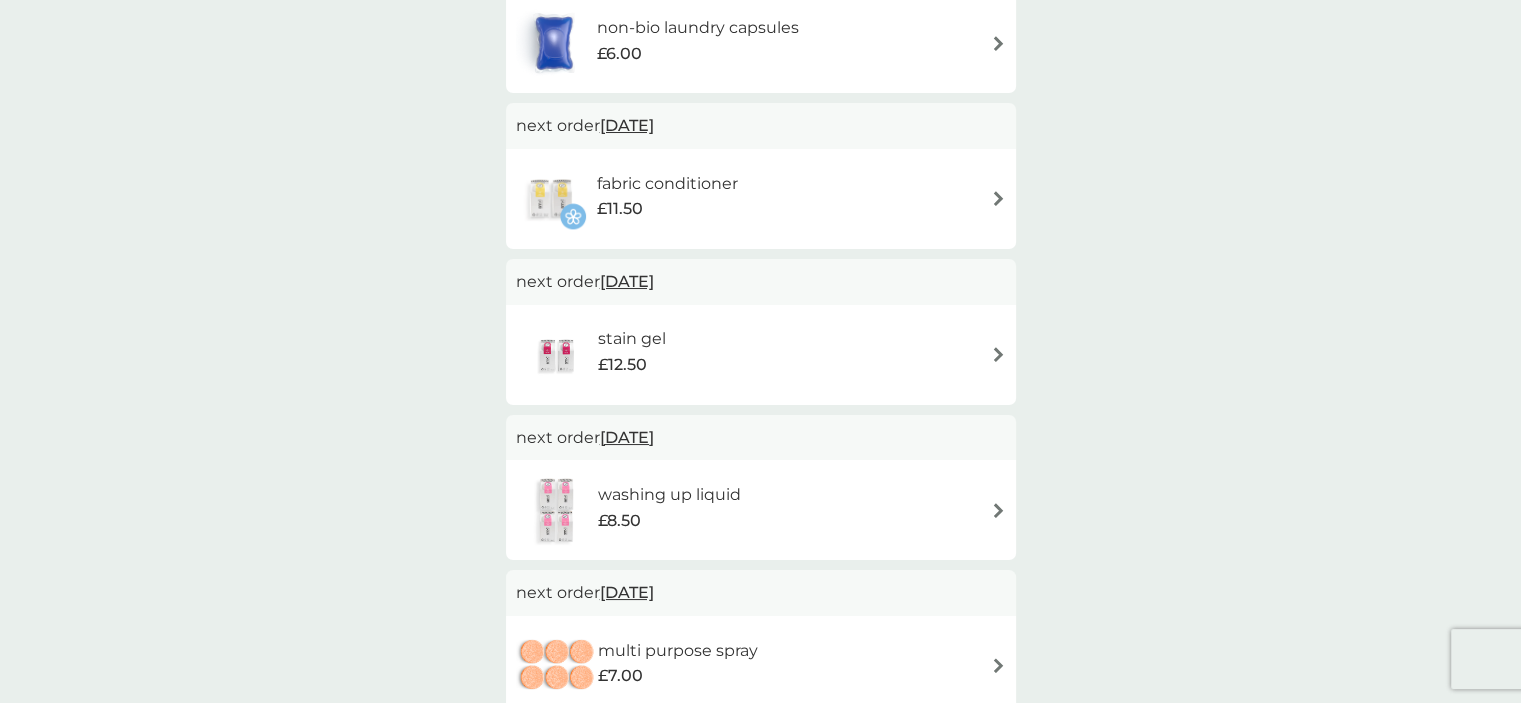 scroll, scrollTop: 635, scrollLeft: 0, axis: vertical 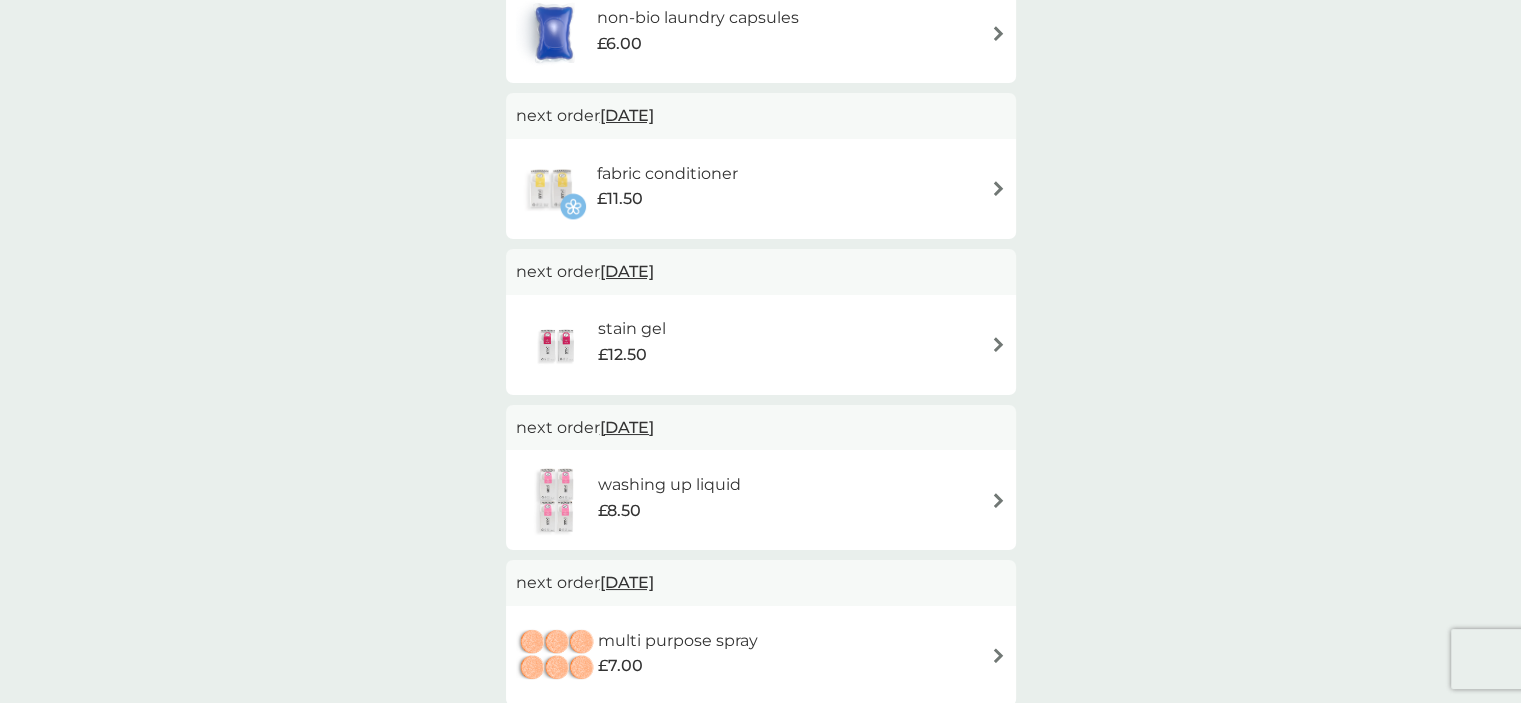 click on "30 Dec 2025" at bounding box center (627, 271) 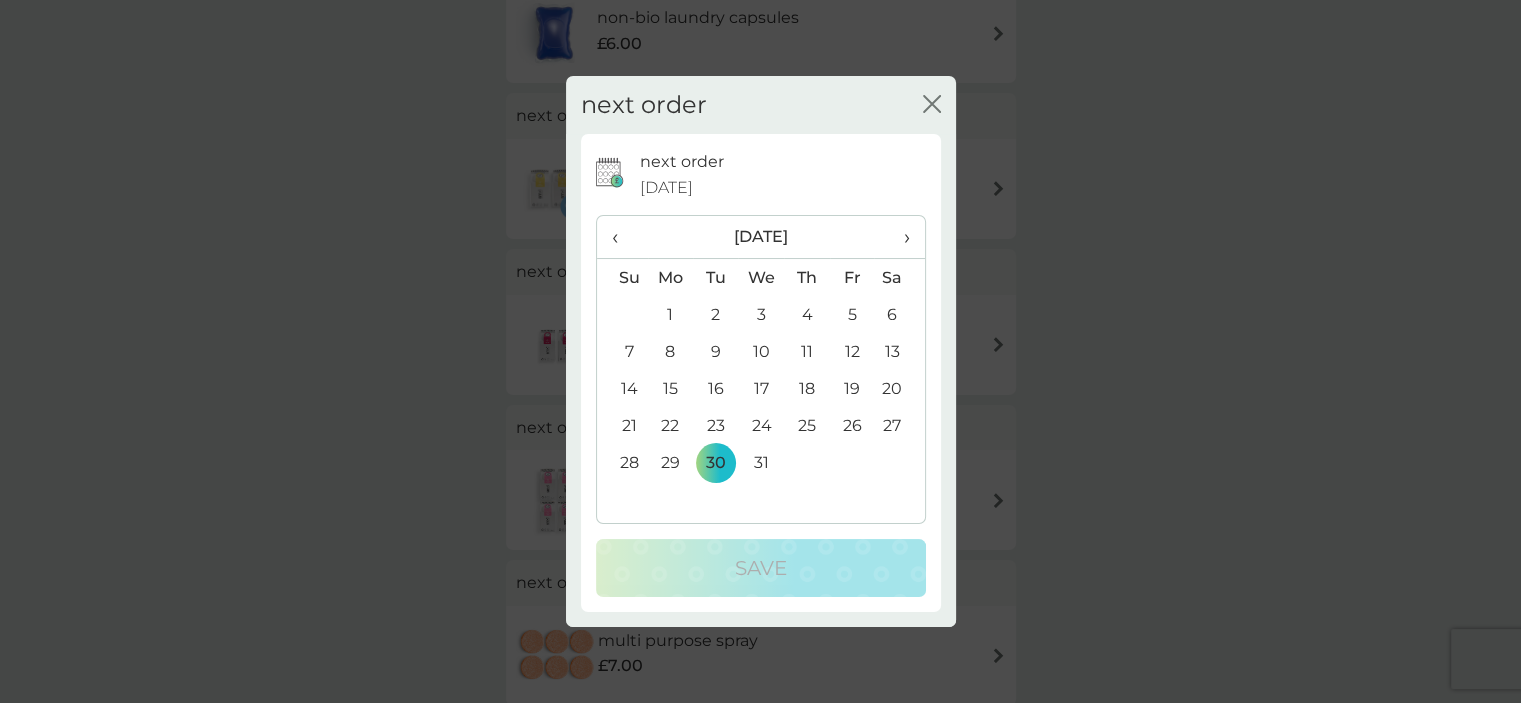 click on "›" at bounding box center (899, 237) 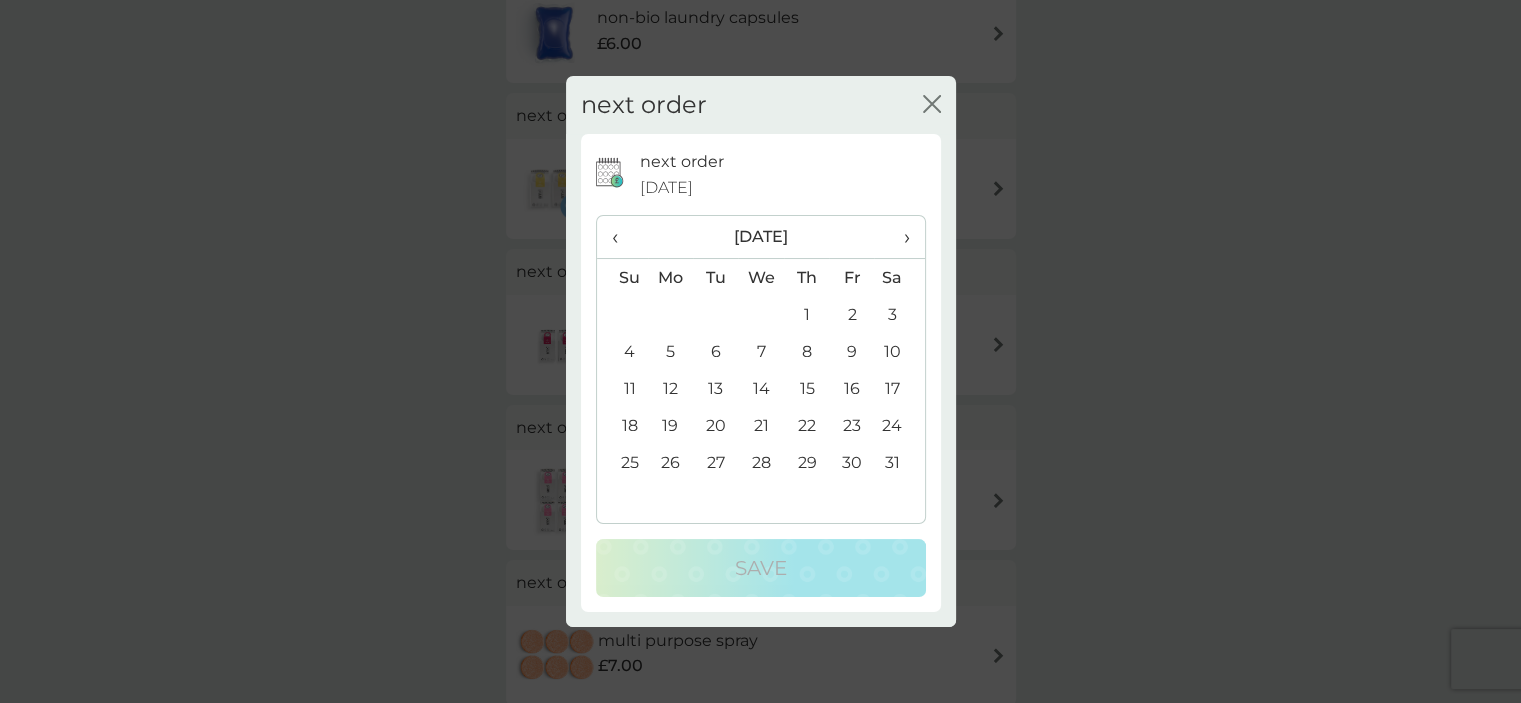 click on "›" at bounding box center (899, 237) 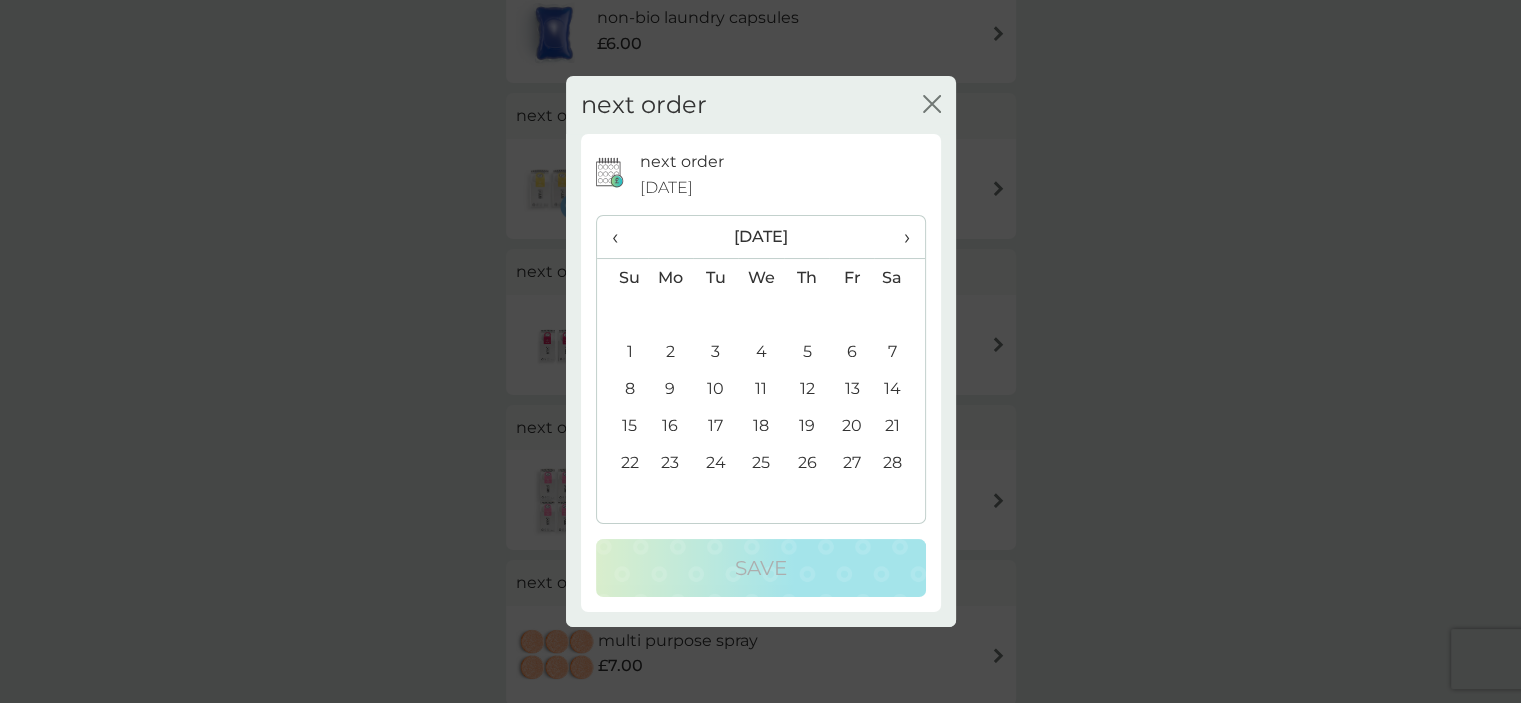 click on "›" at bounding box center [899, 237] 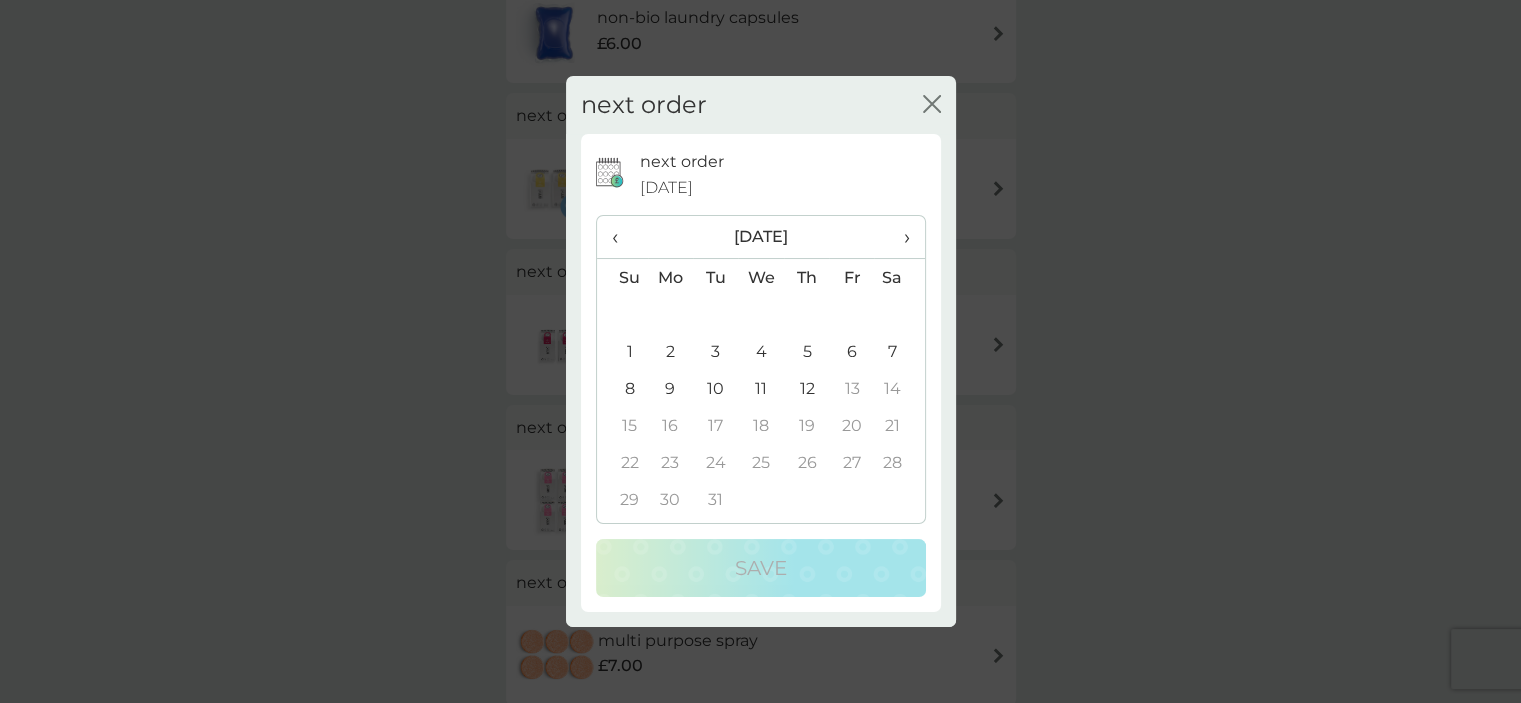 click on "›" at bounding box center (899, 237) 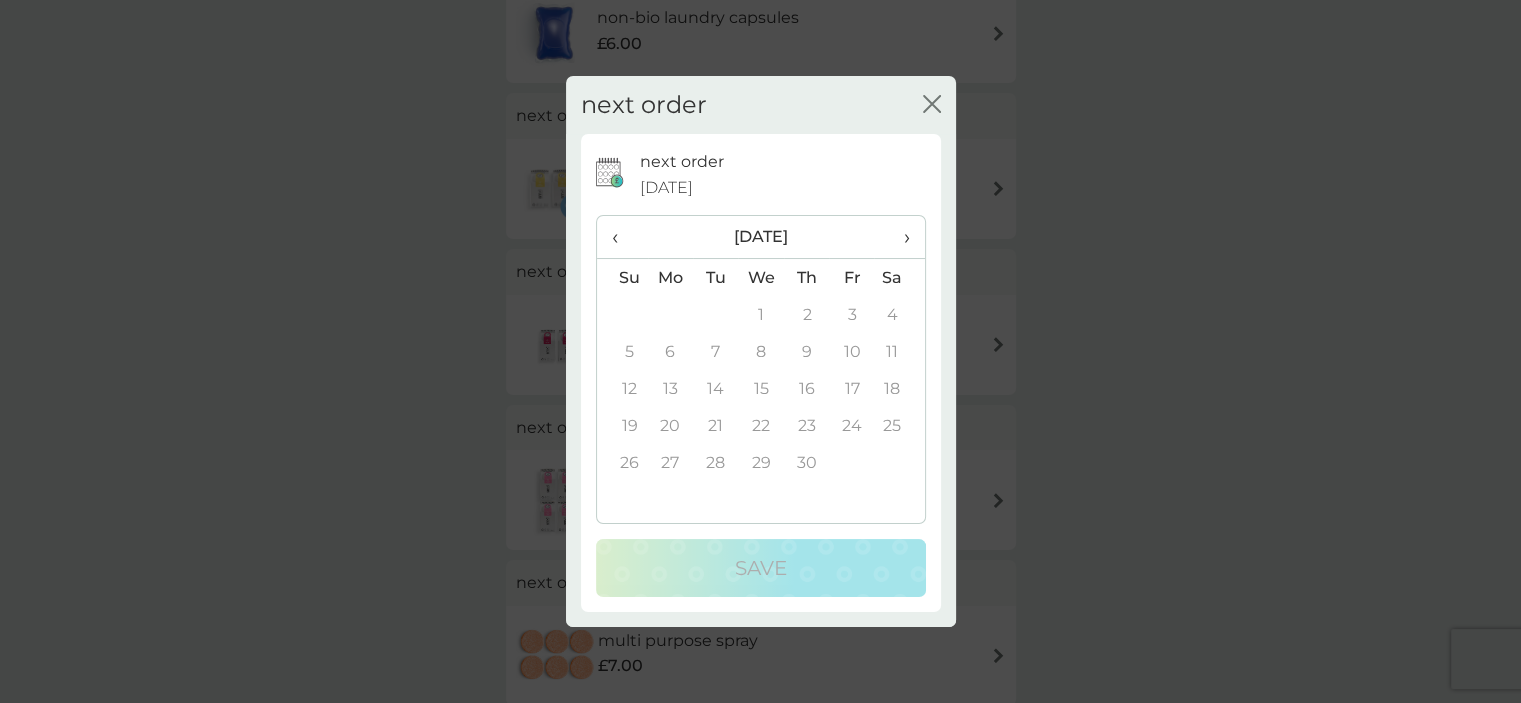 click on "‹" at bounding box center (622, 237) 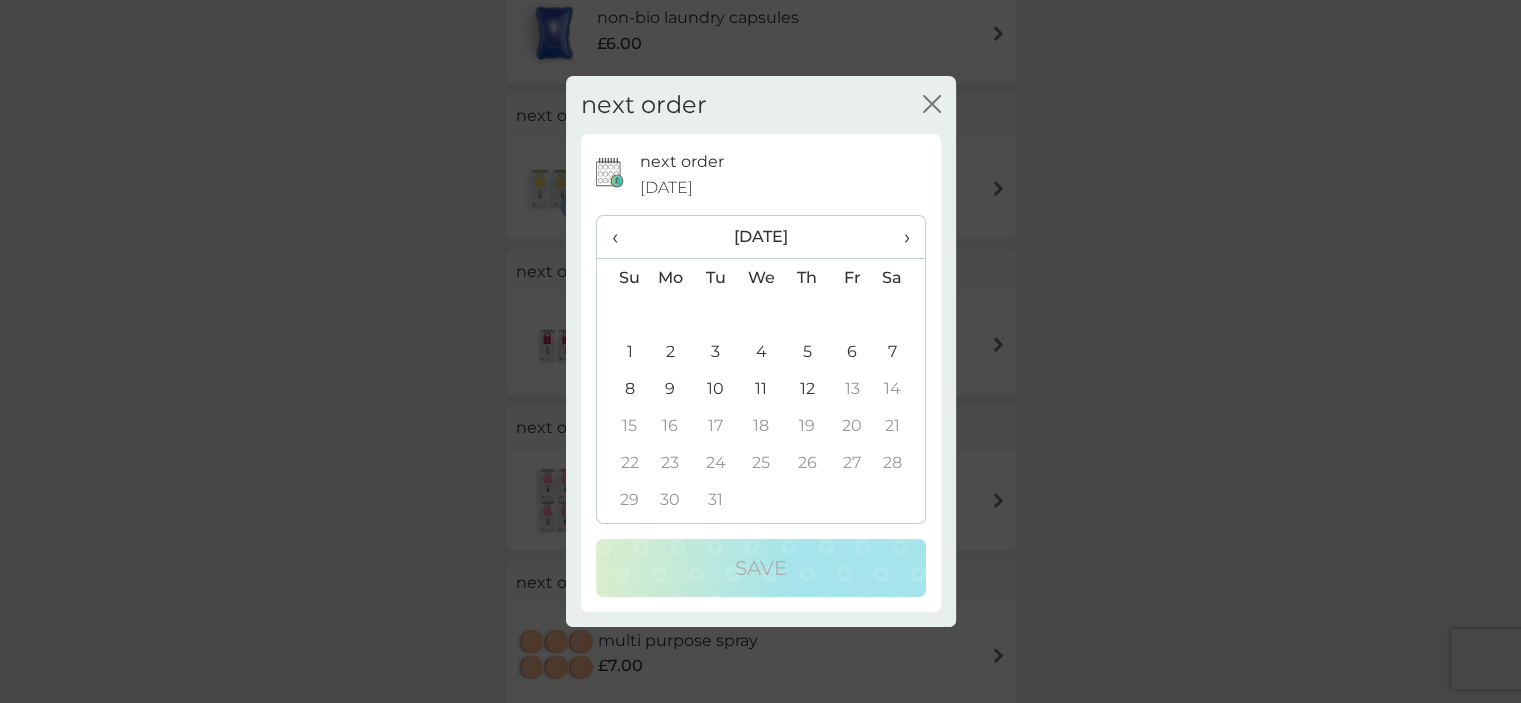 click on "12" at bounding box center (806, 388) 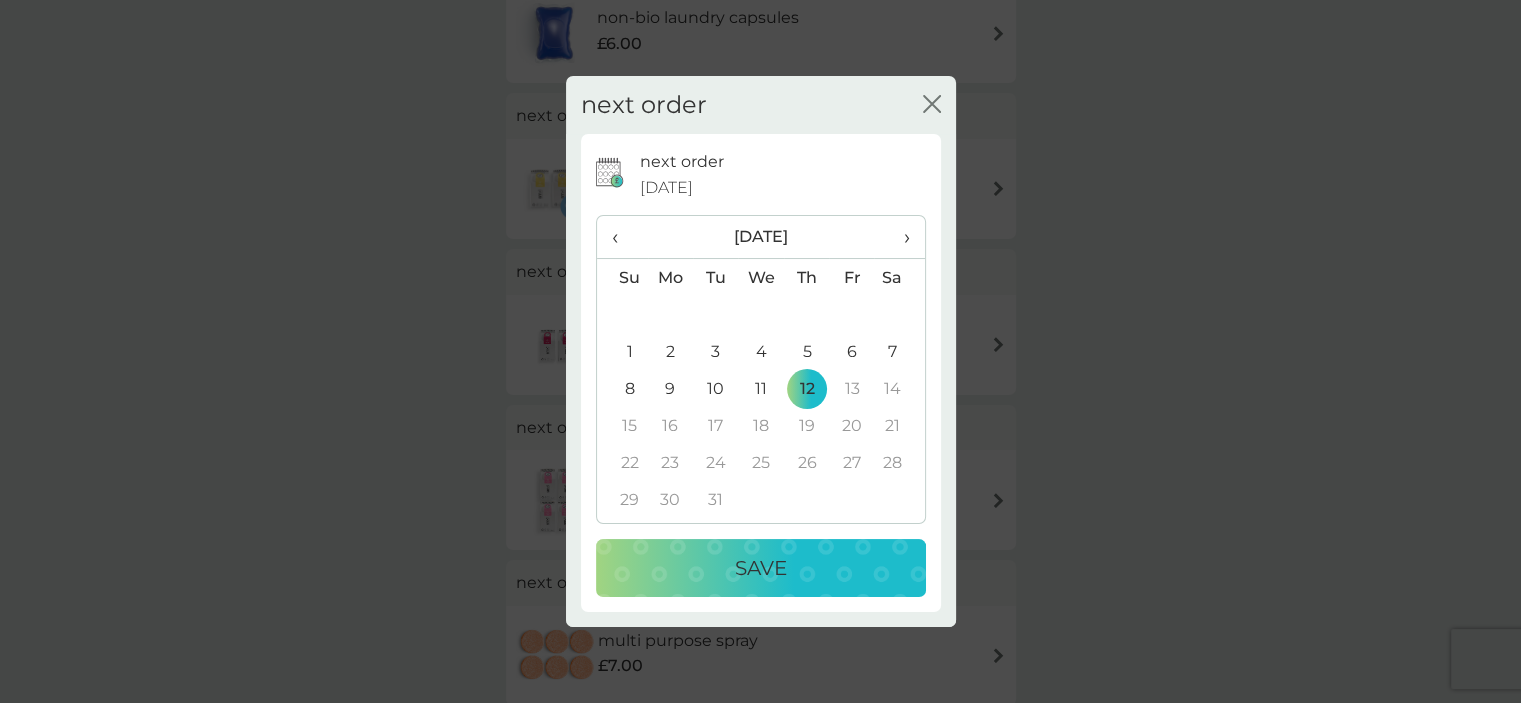 click on "Save" at bounding box center (761, 568) 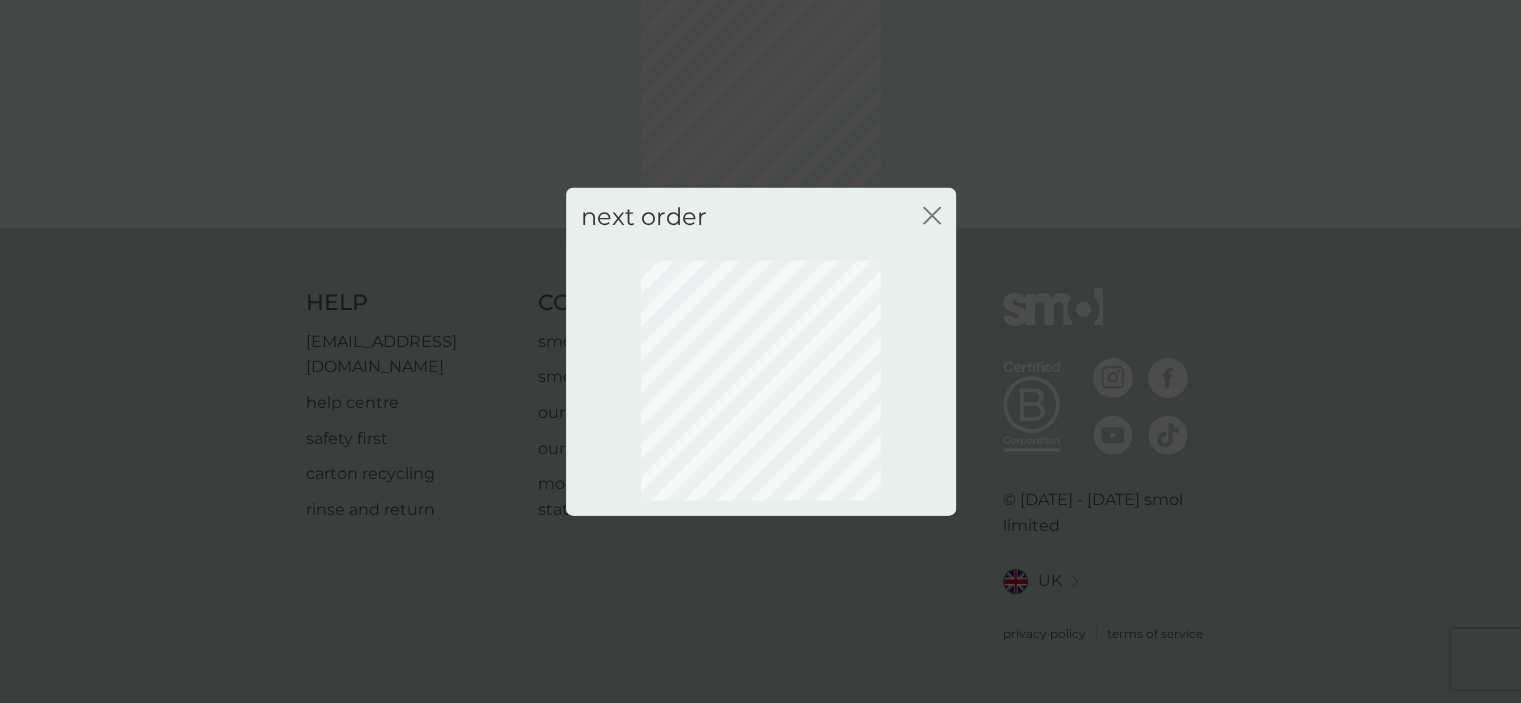 scroll, scrollTop: 135, scrollLeft: 0, axis: vertical 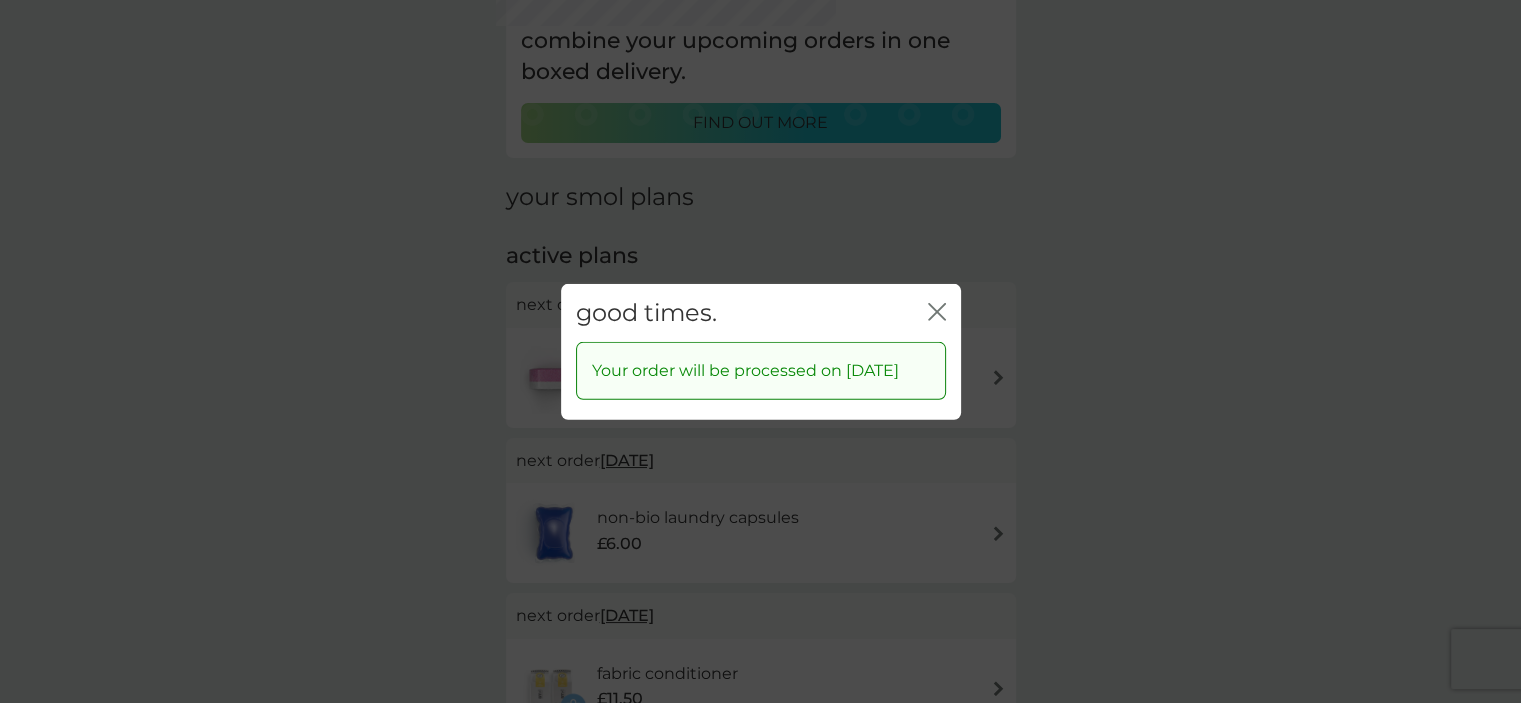 click 